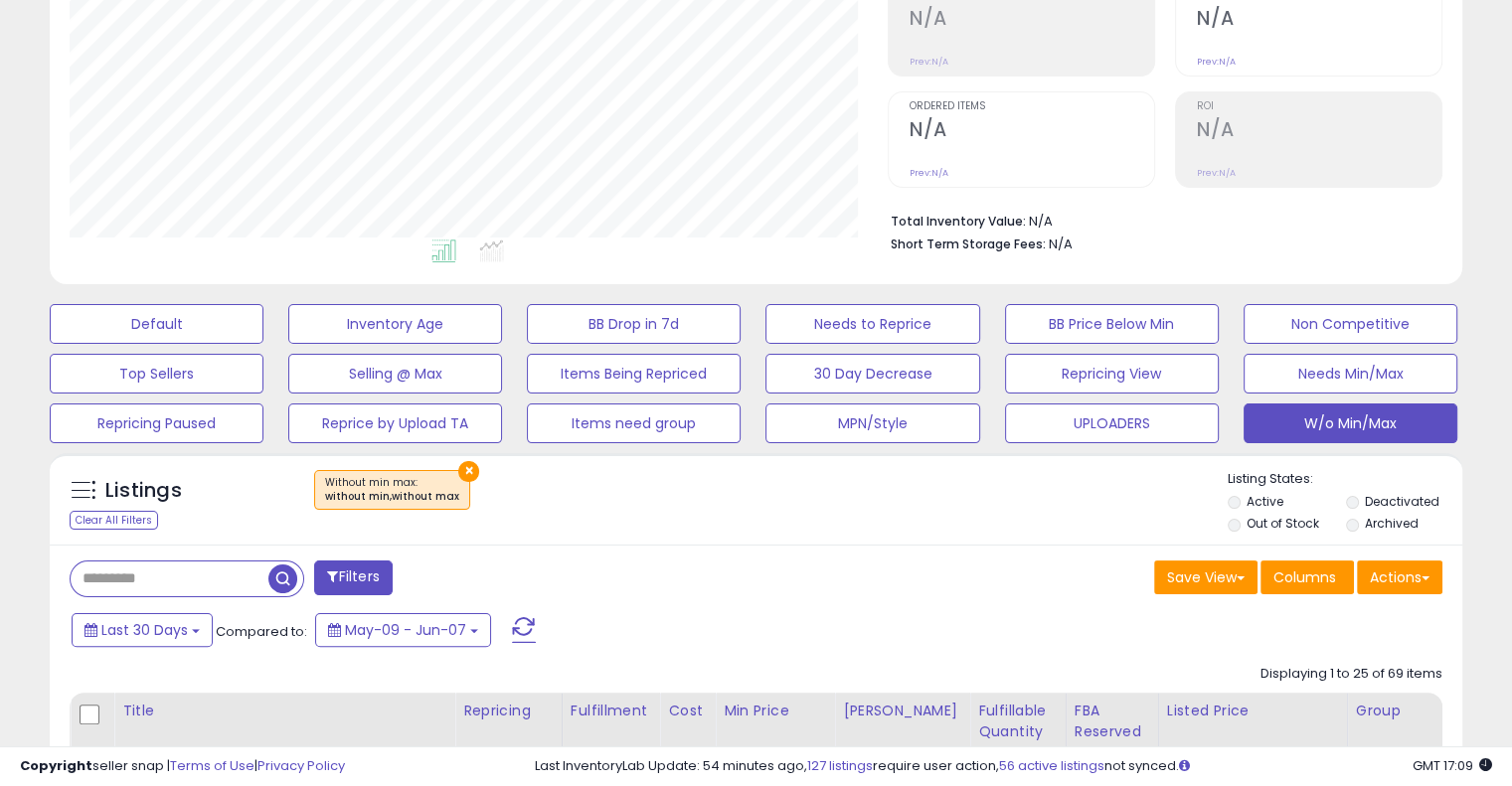 scroll, scrollTop: 461, scrollLeft: 0, axis: vertical 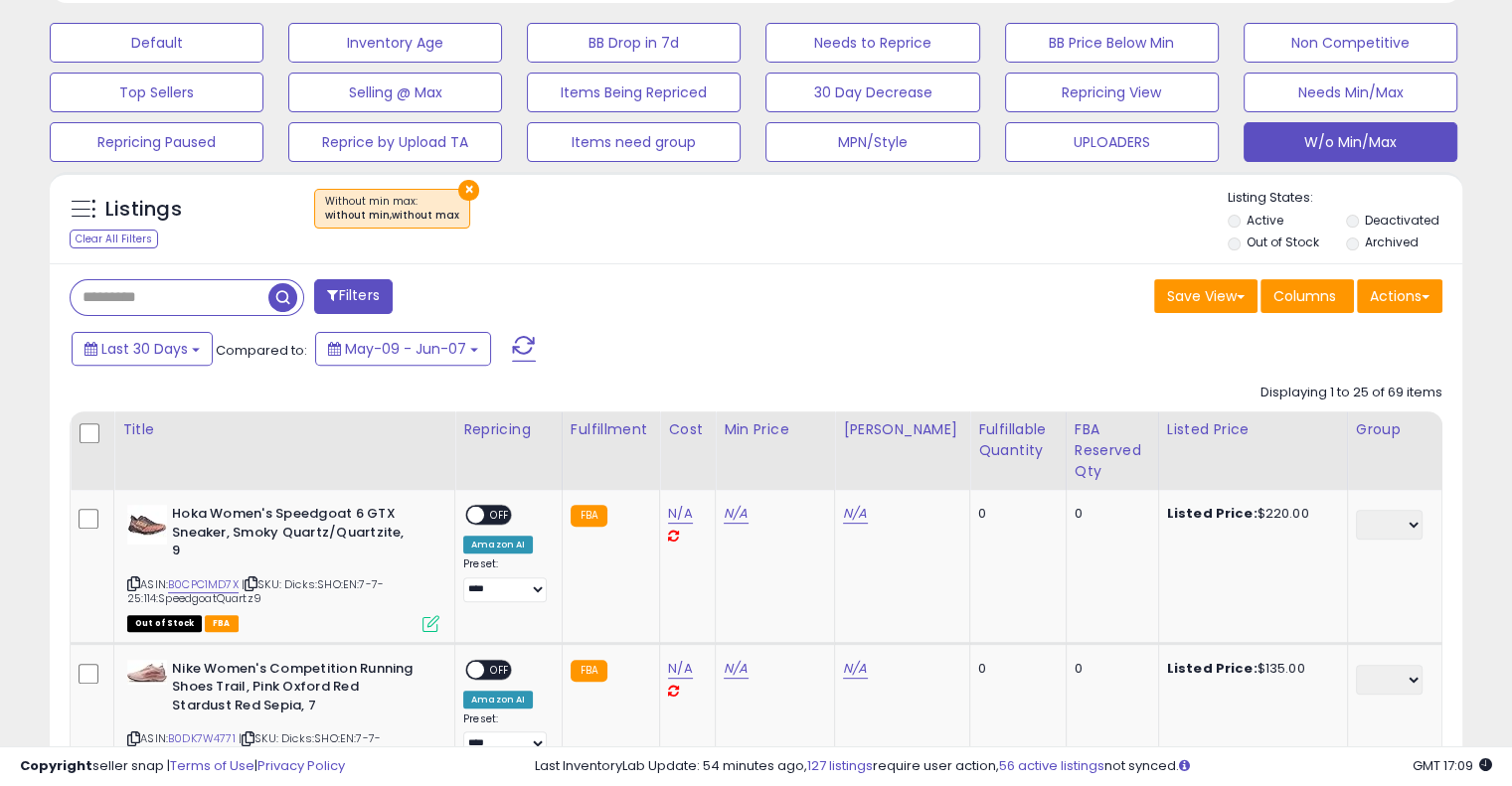 click on "Archived" at bounding box center [1404, 244] 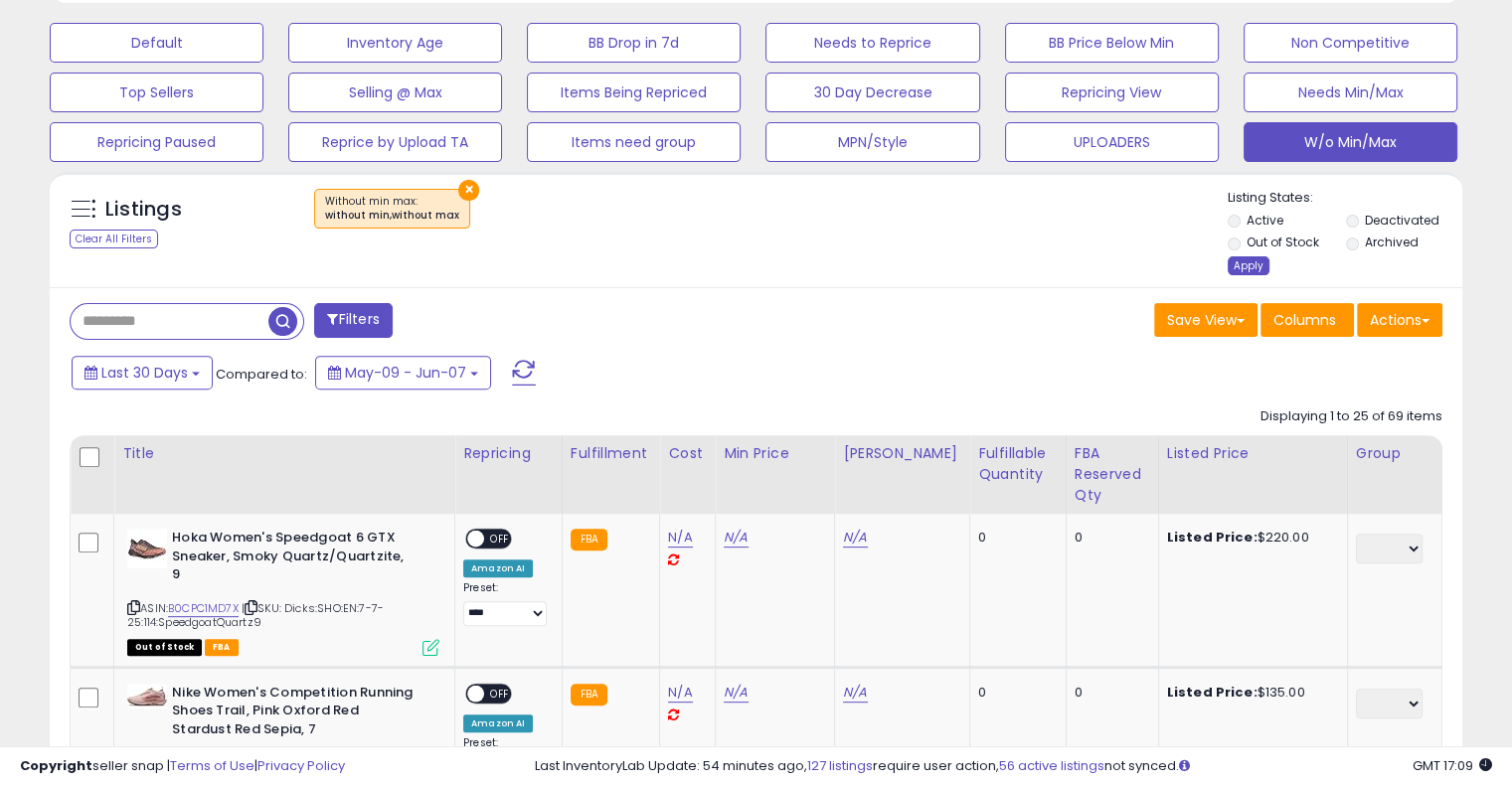 click on "Apply" at bounding box center [1249, 265] 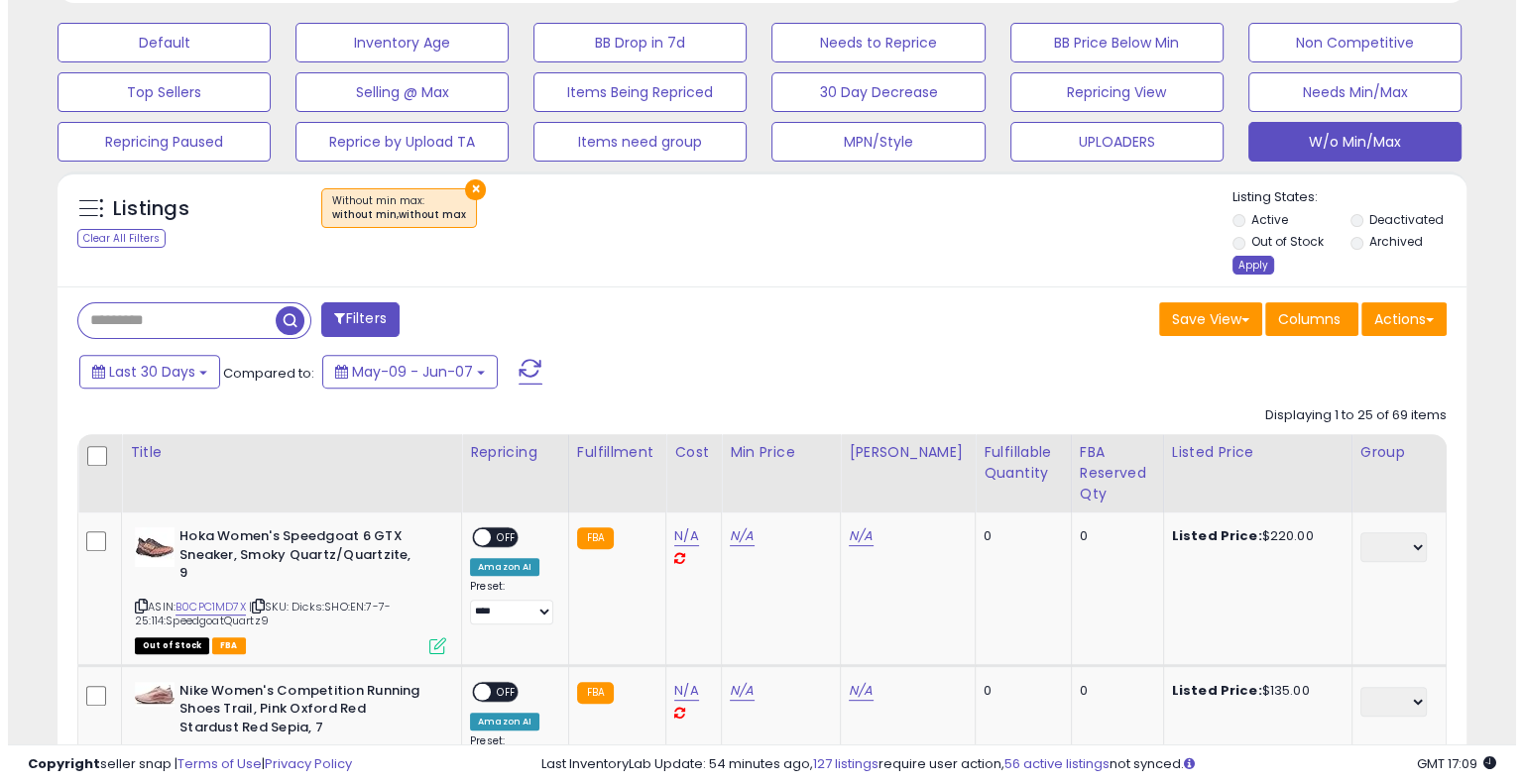 scroll, scrollTop: 448, scrollLeft: 0, axis: vertical 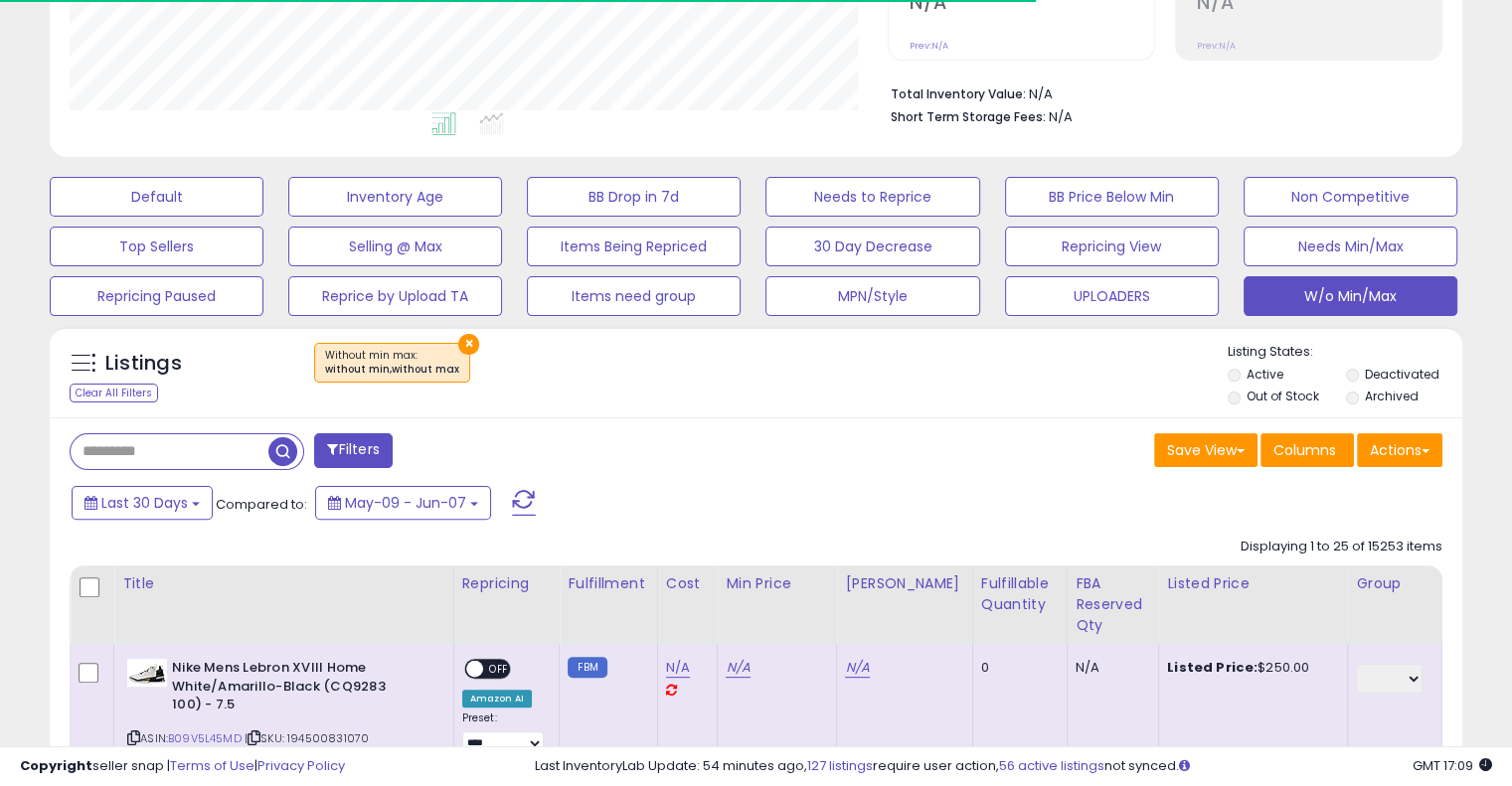 click on "×" at bounding box center [468, 344] 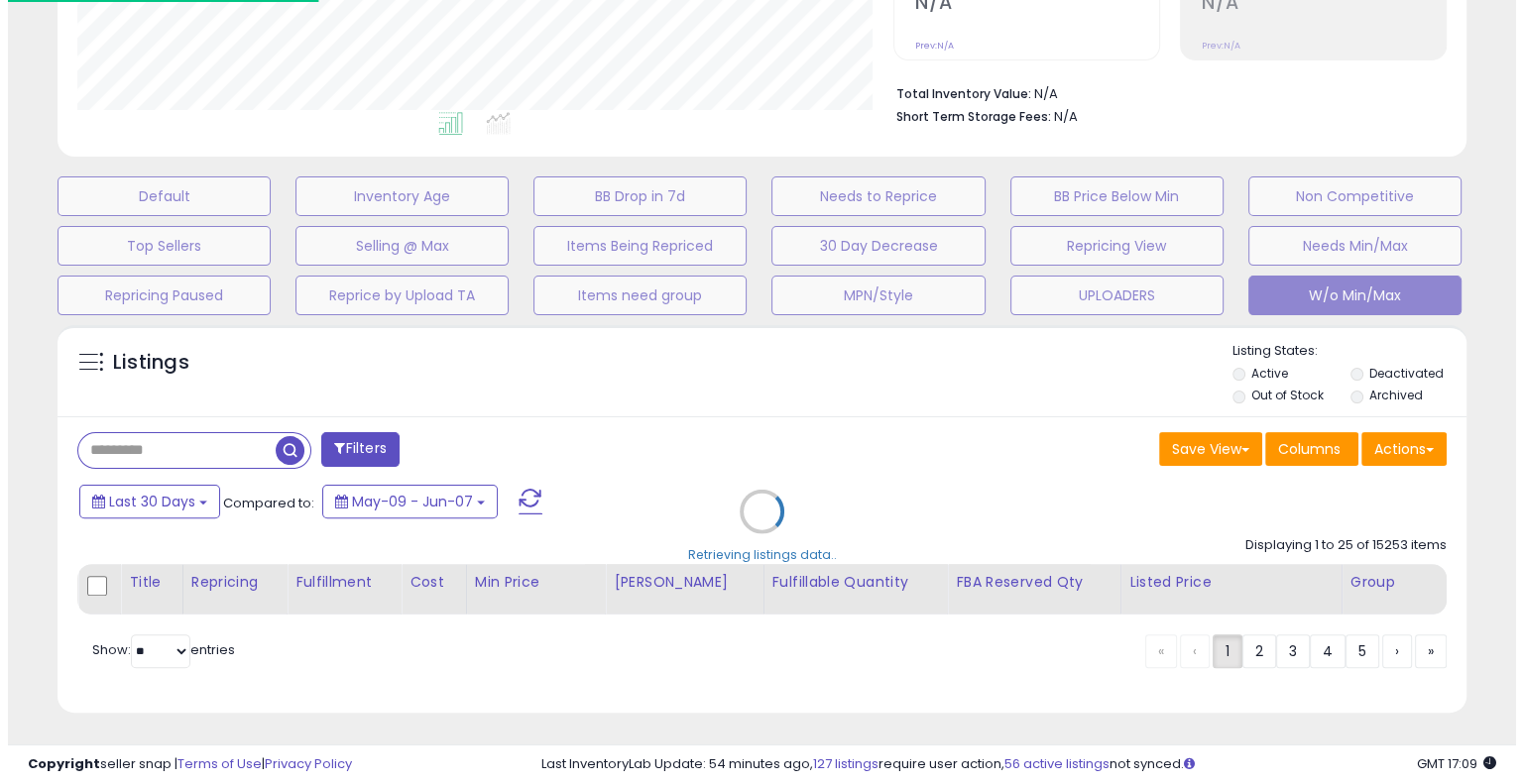 scroll, scrollTop: 990743, scrollLeft: 990712, axis: both 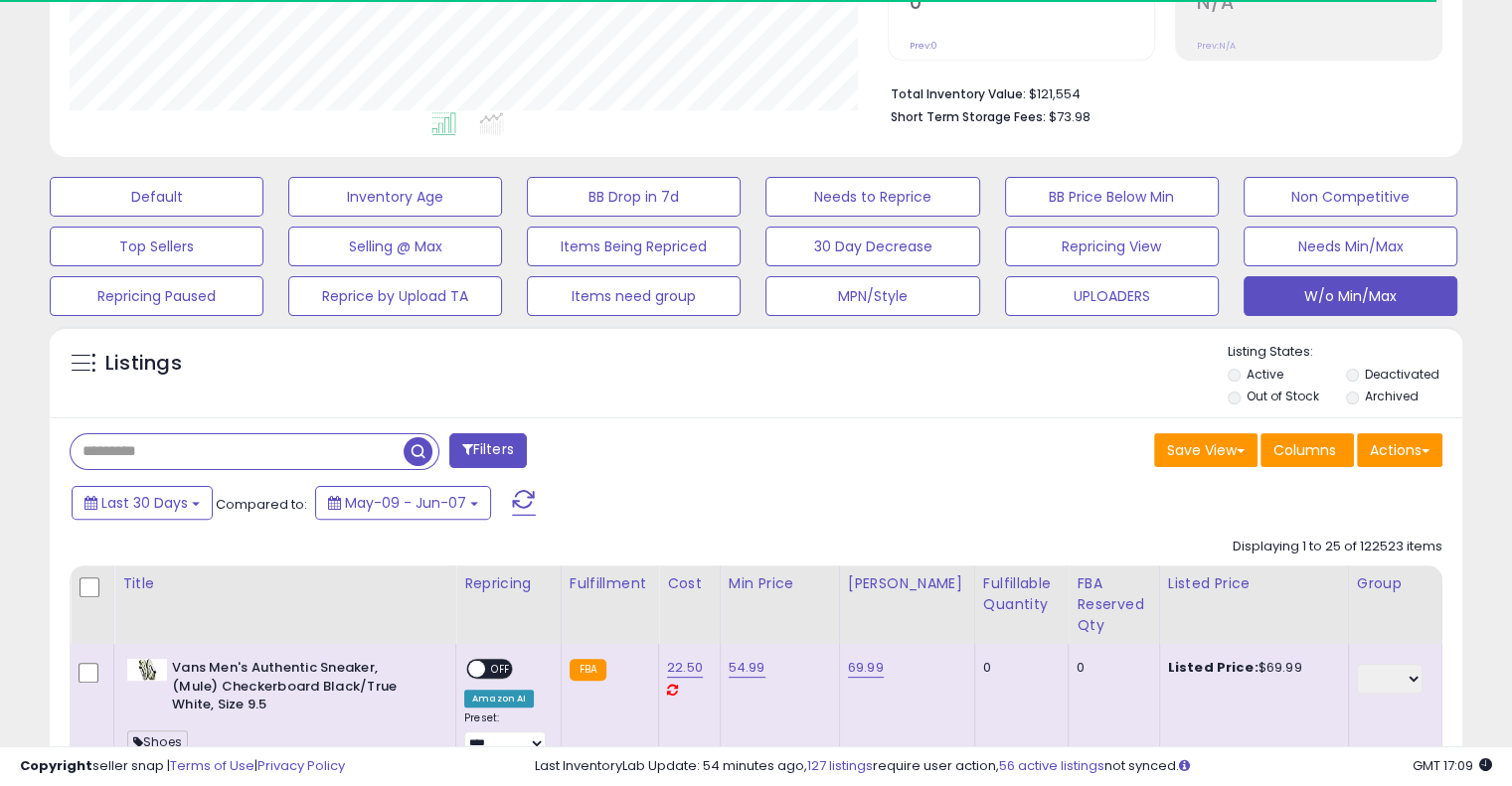 click at bounding box center (237, 451) 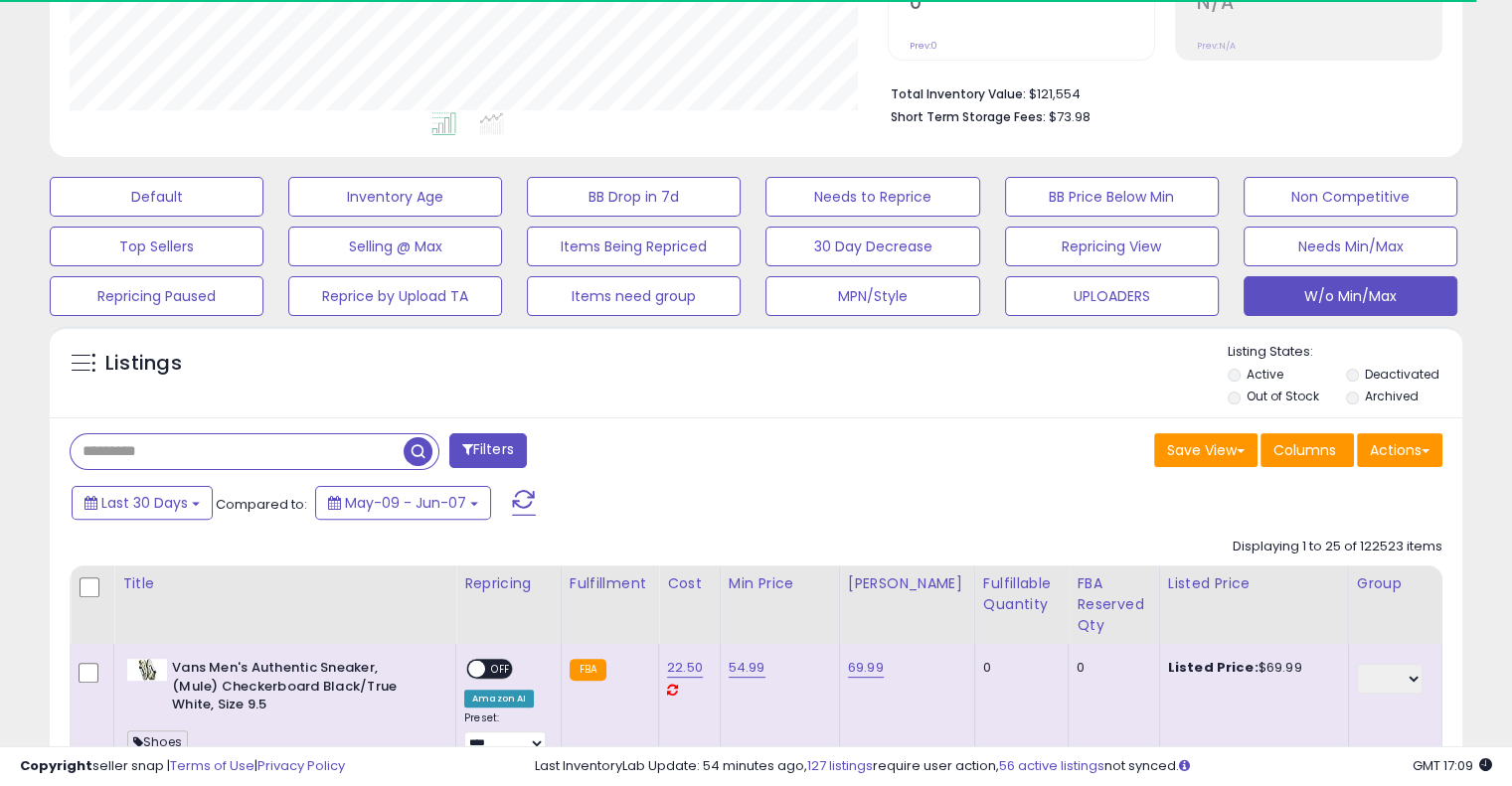 paste on "**********" 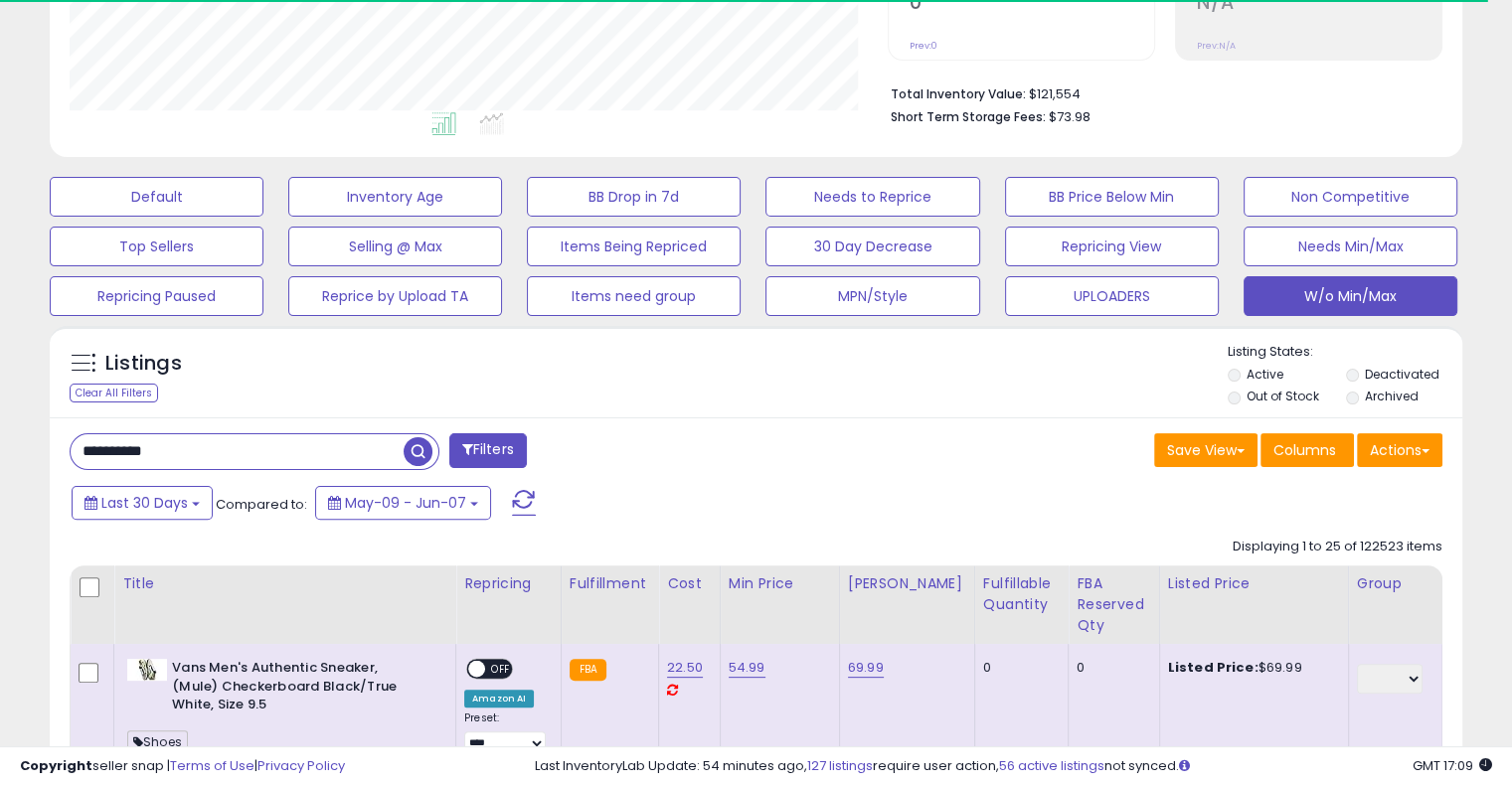 scroll, scrollTop: 993270, scrollLeft: 993264, axis: both 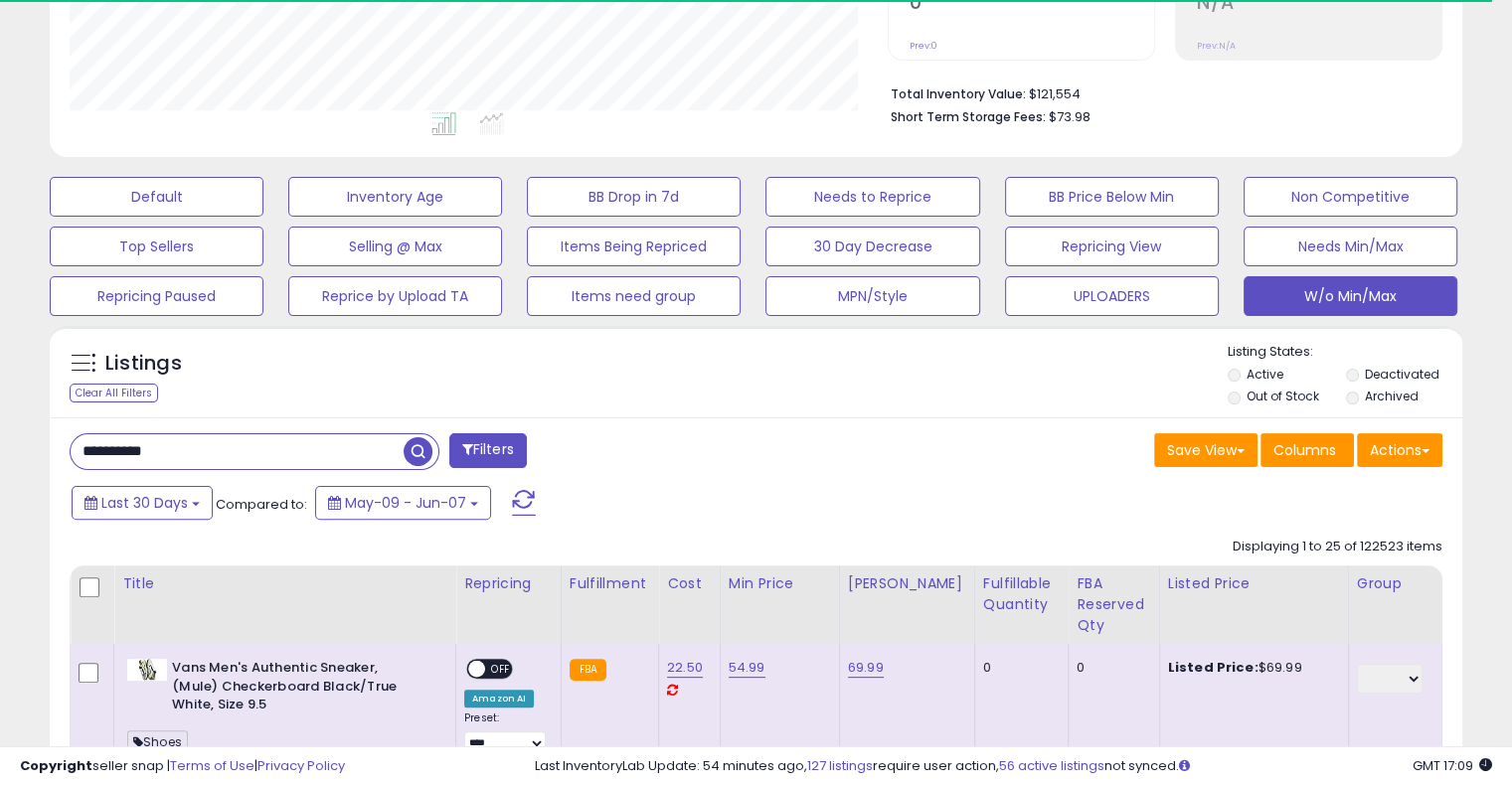 type on "**********" 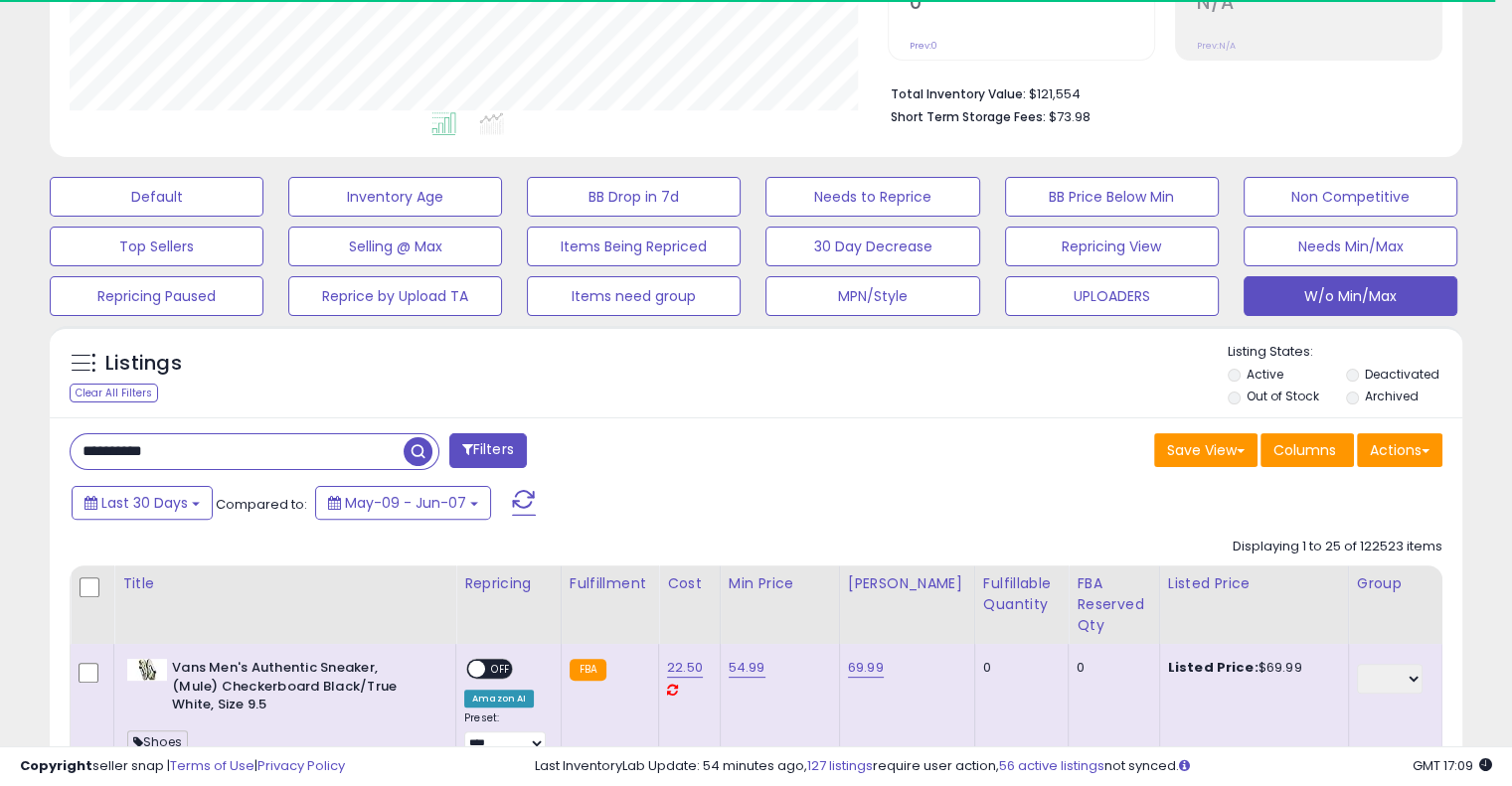 scroll, scrollTop: 993270, scrollLeft: 993256, axis: both 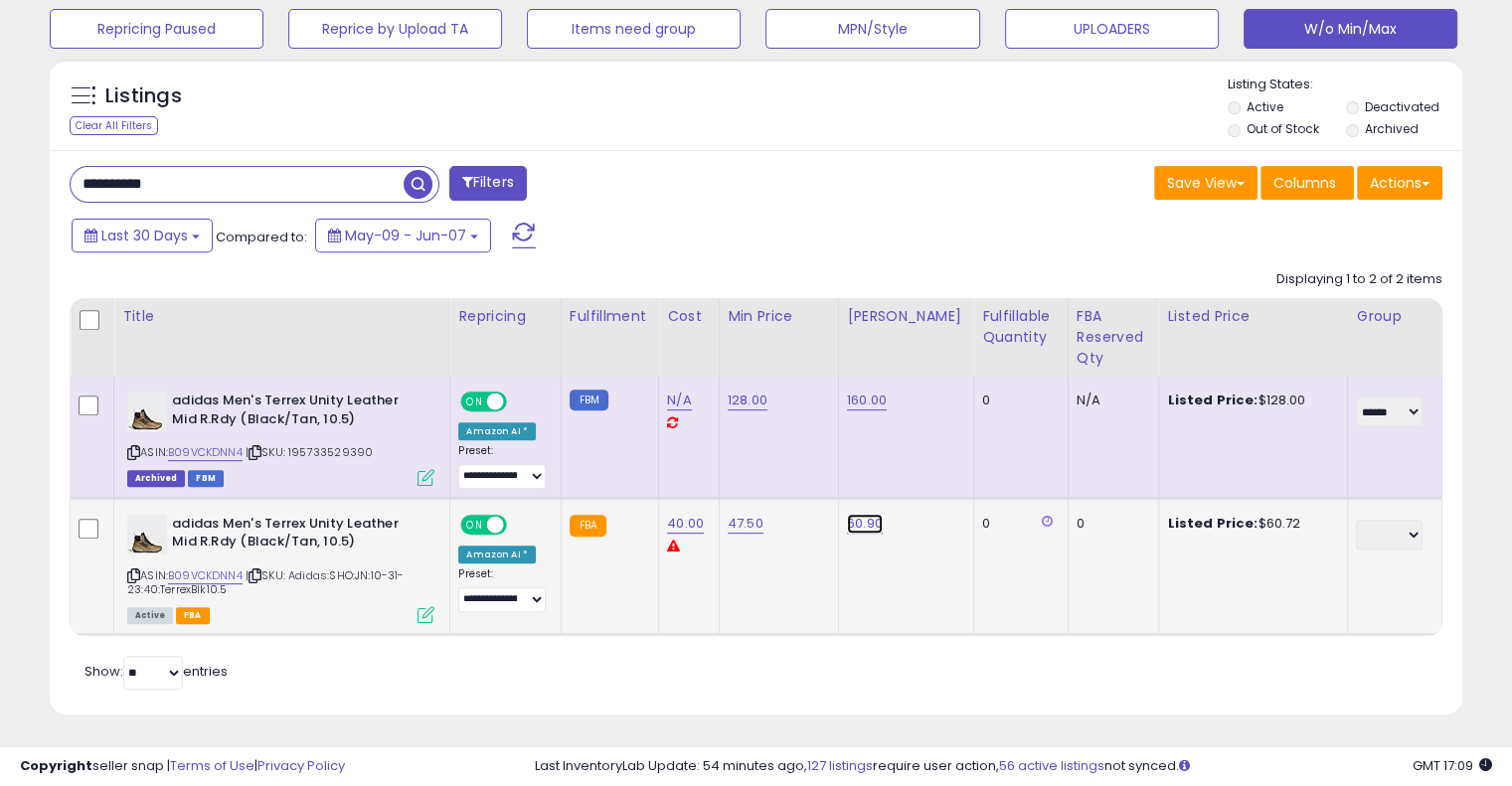 click on "60.90" at bounding box center [867, 400] 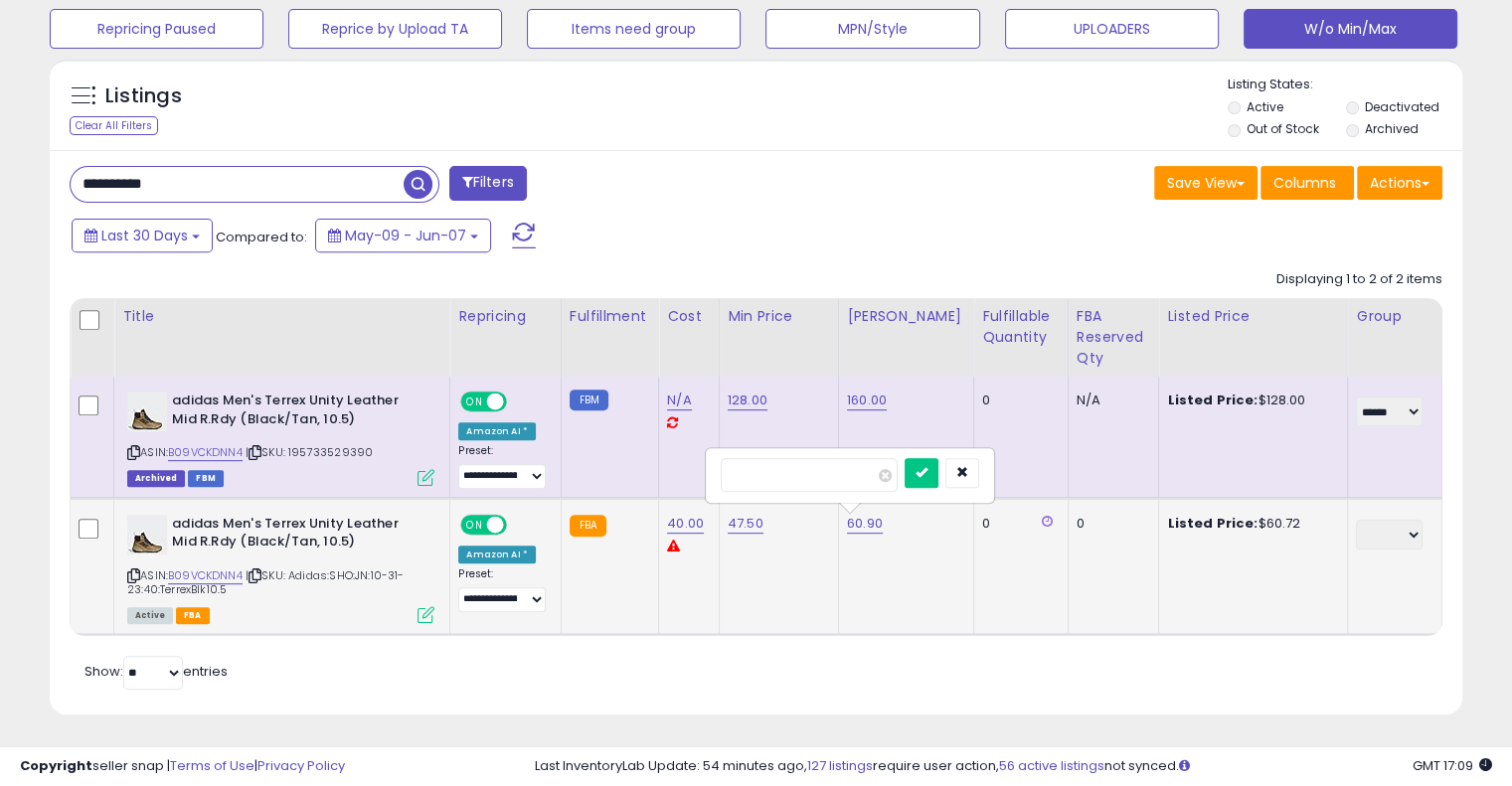 type on "*" 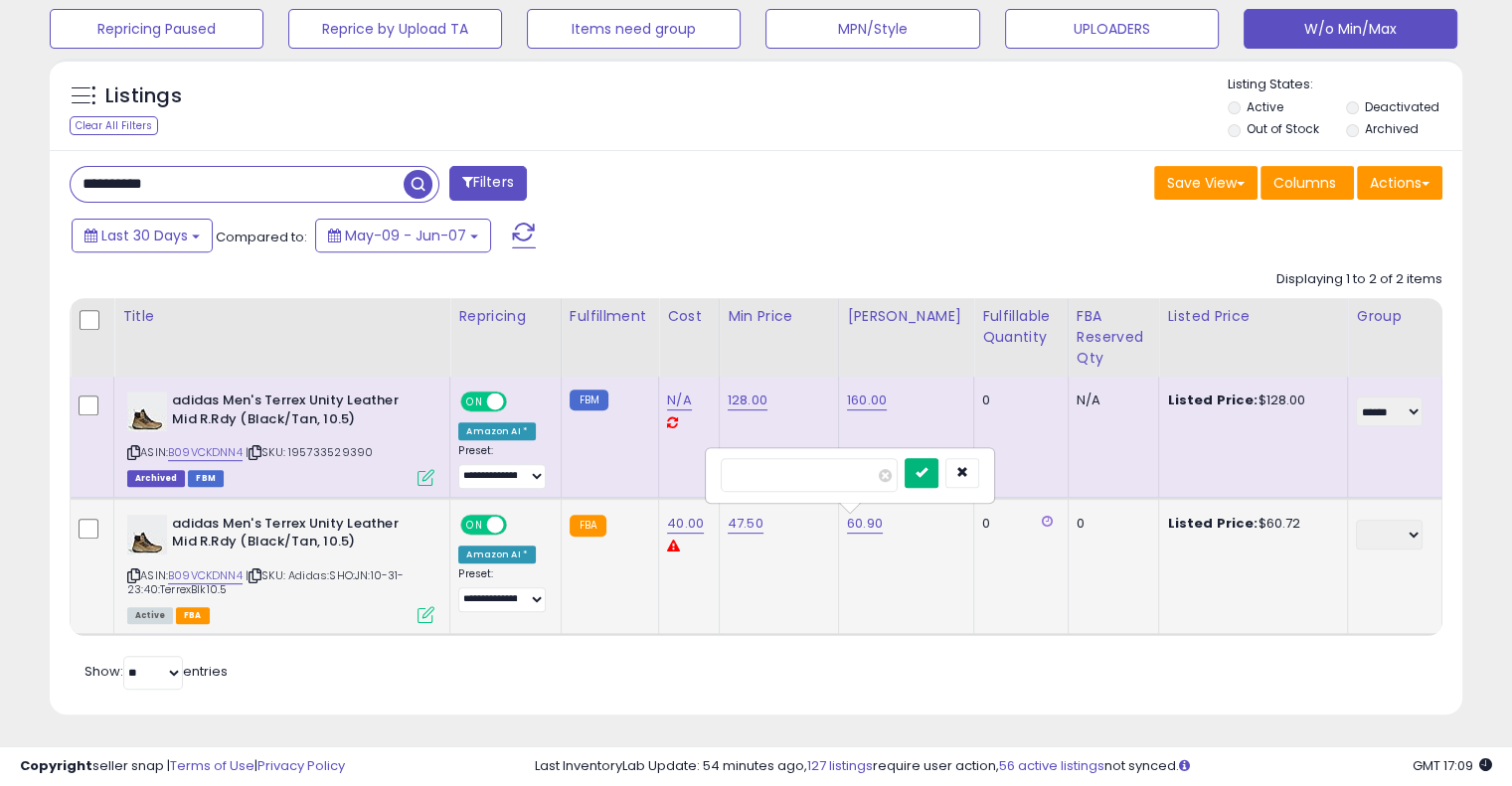type on "**" 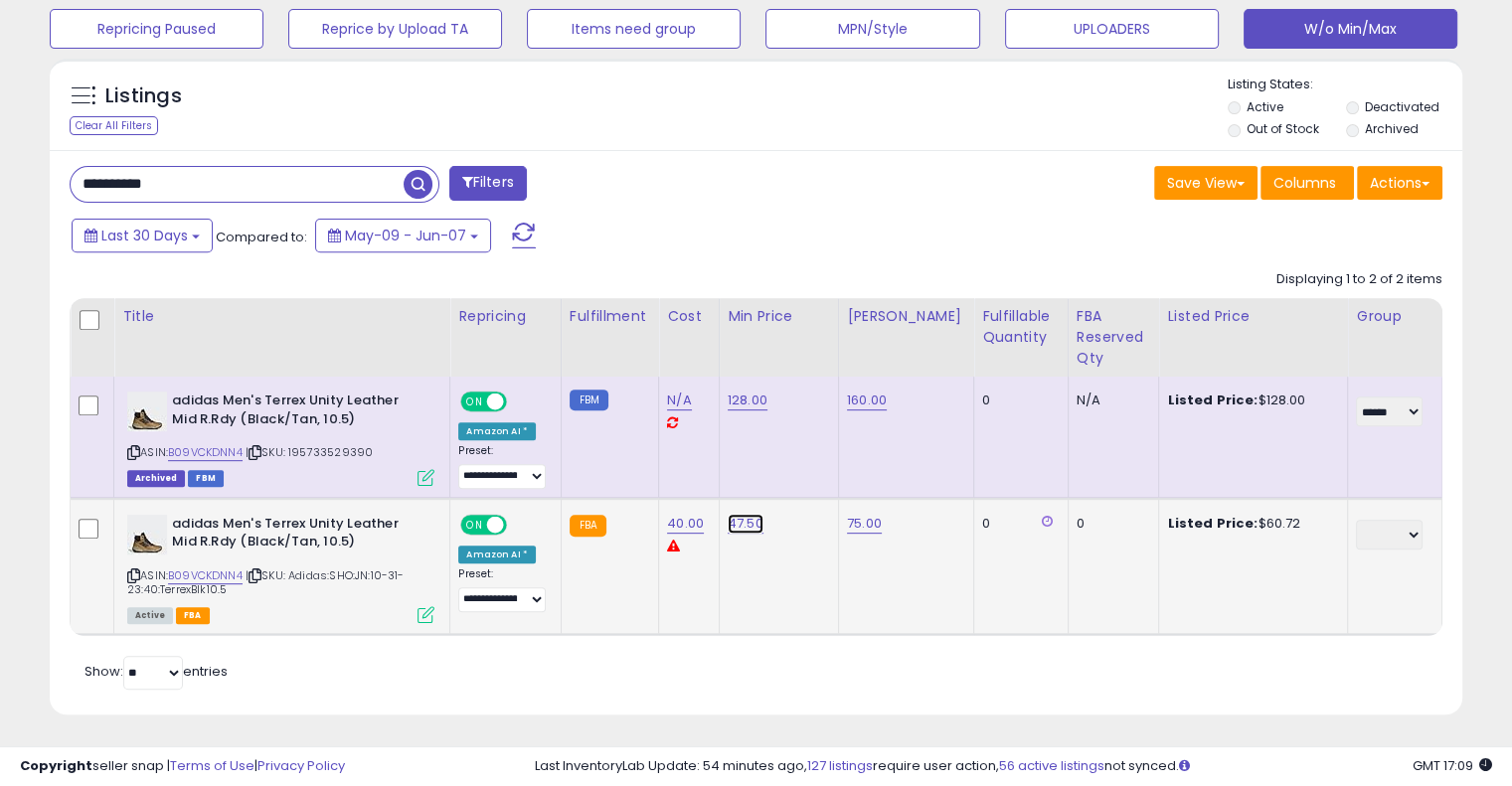 click on "47.50" at bounding box center [748, 400] 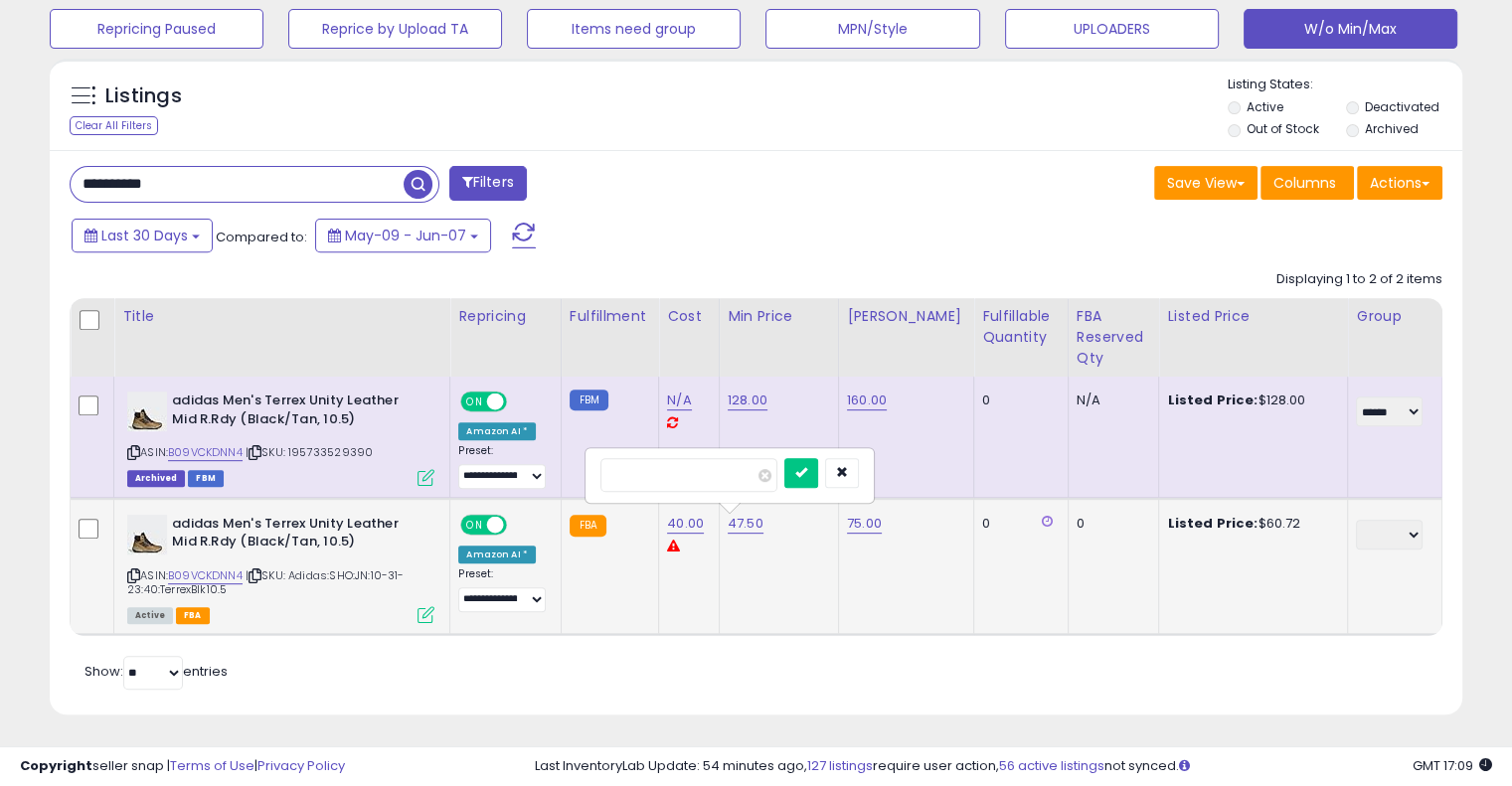 type on "*" 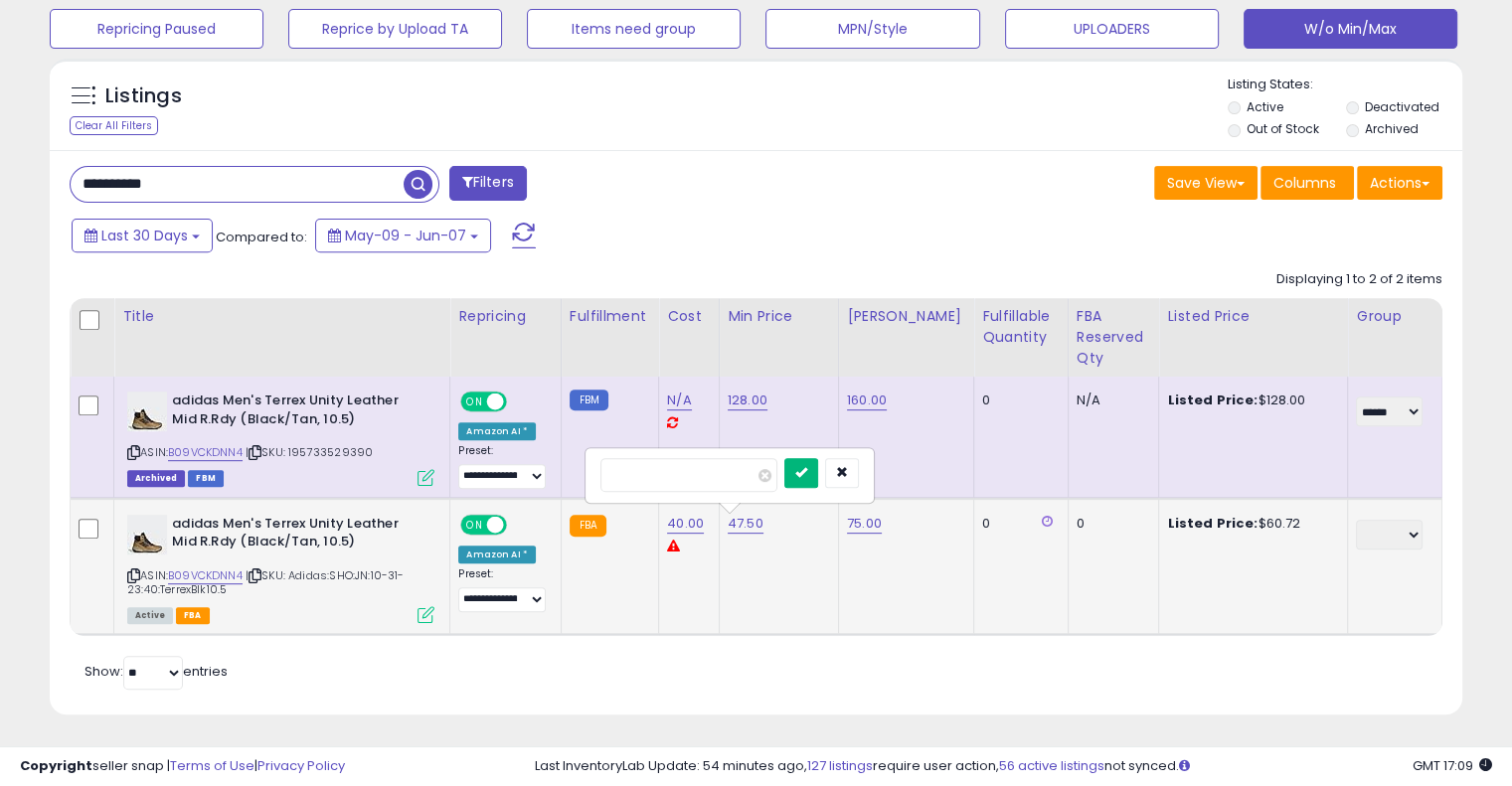 type on "**" 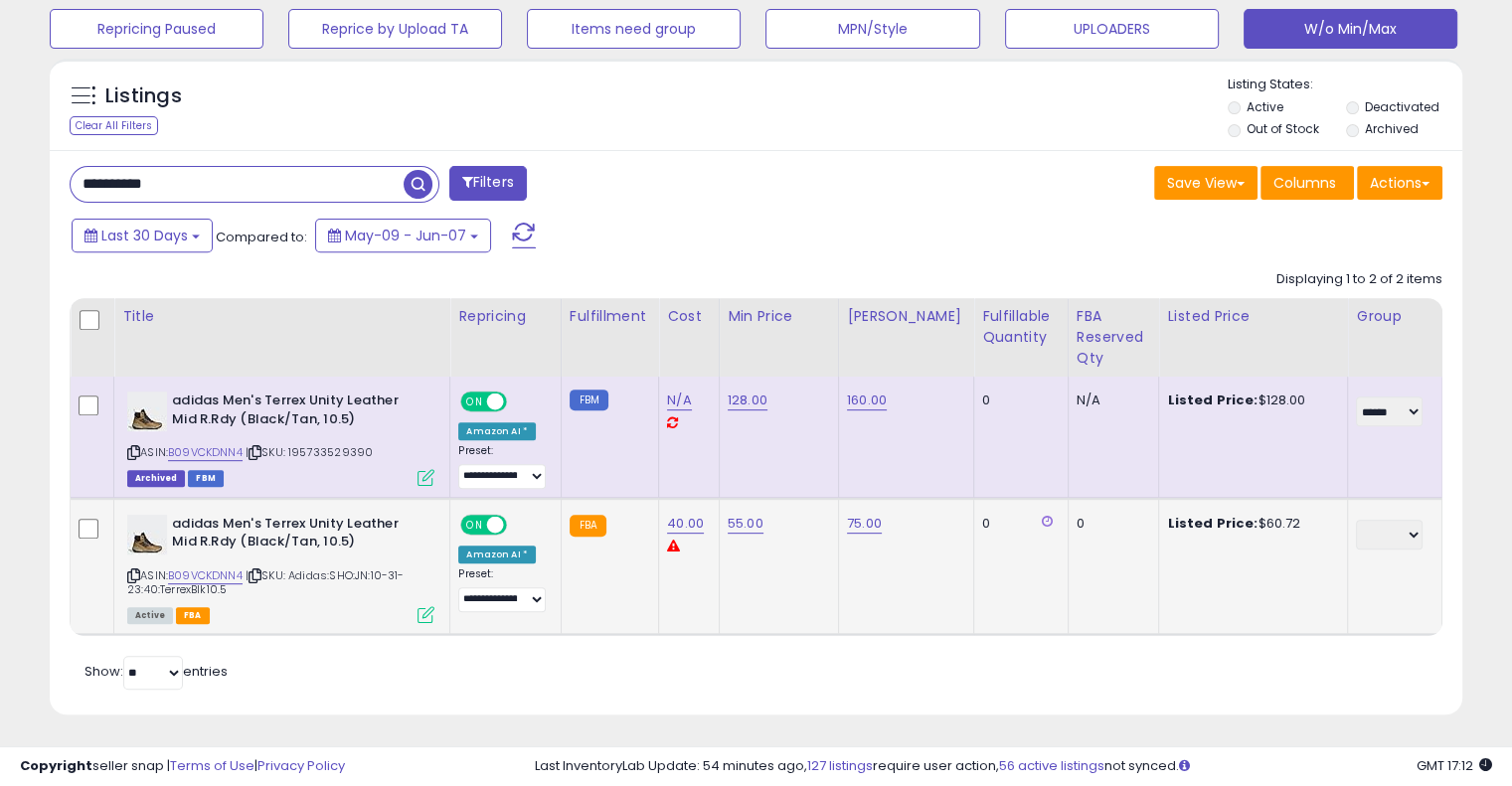 click on "**********" at bounding box center [237, 184] 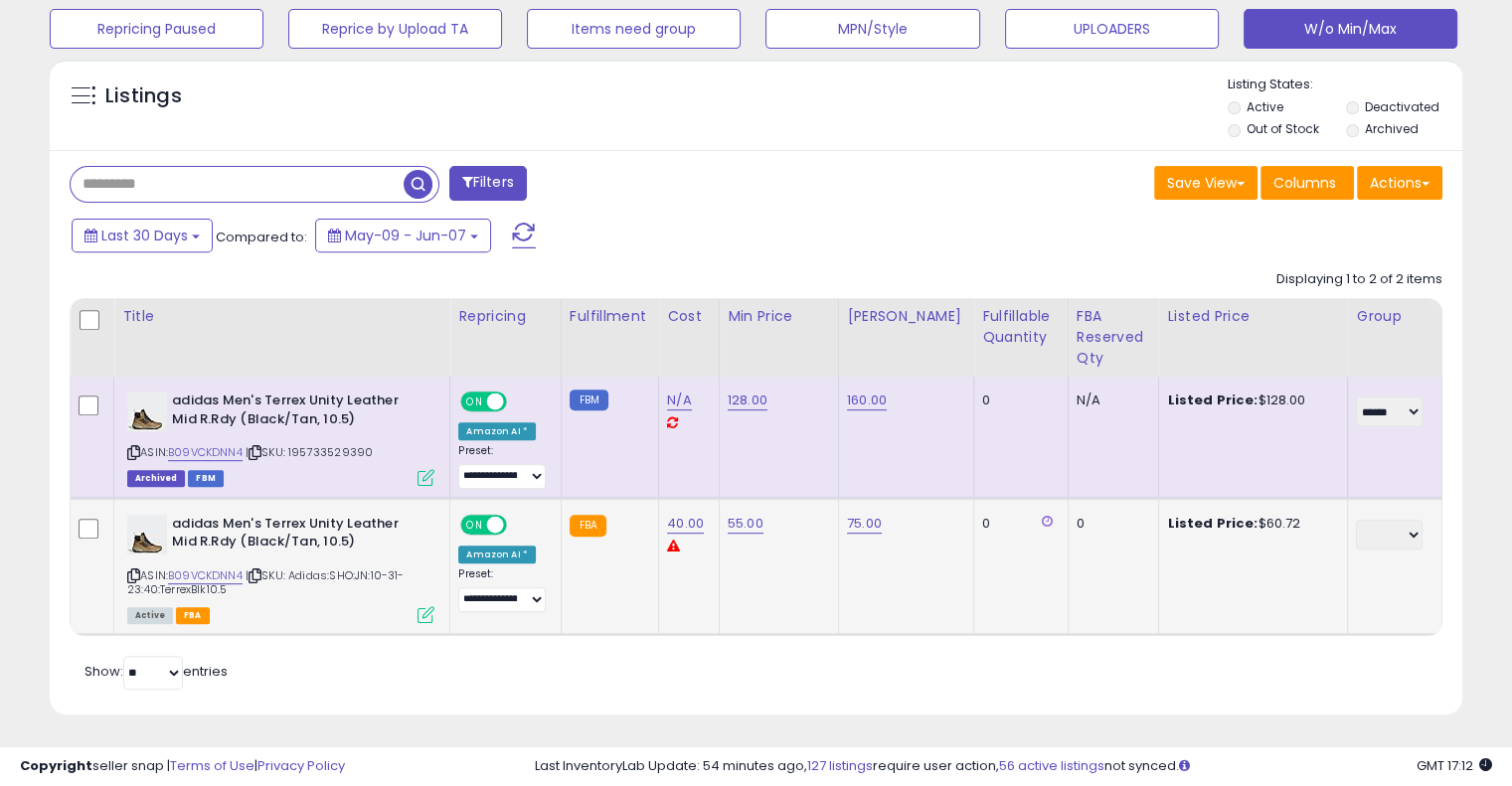paste on "**********" 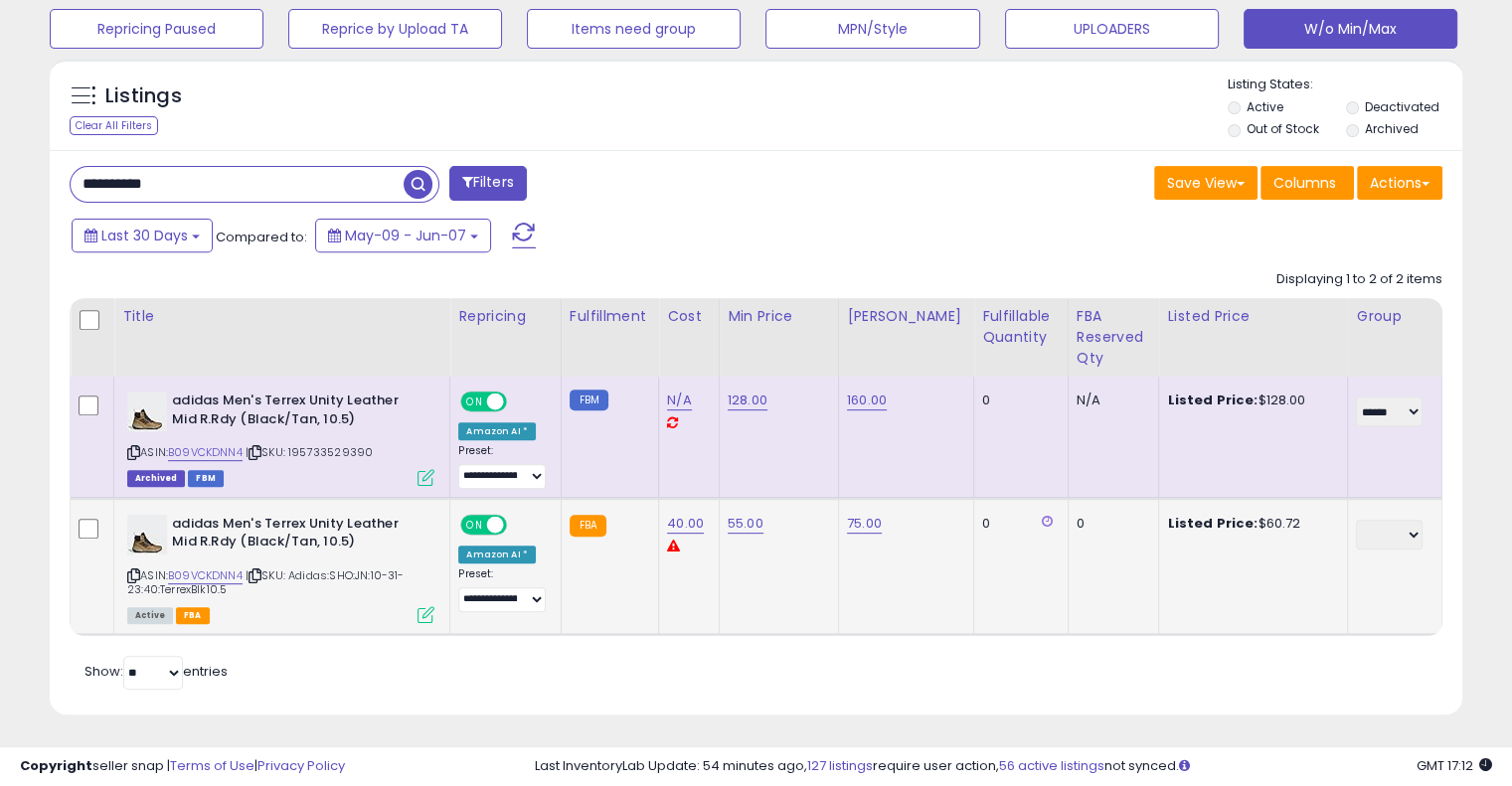type on "**********" 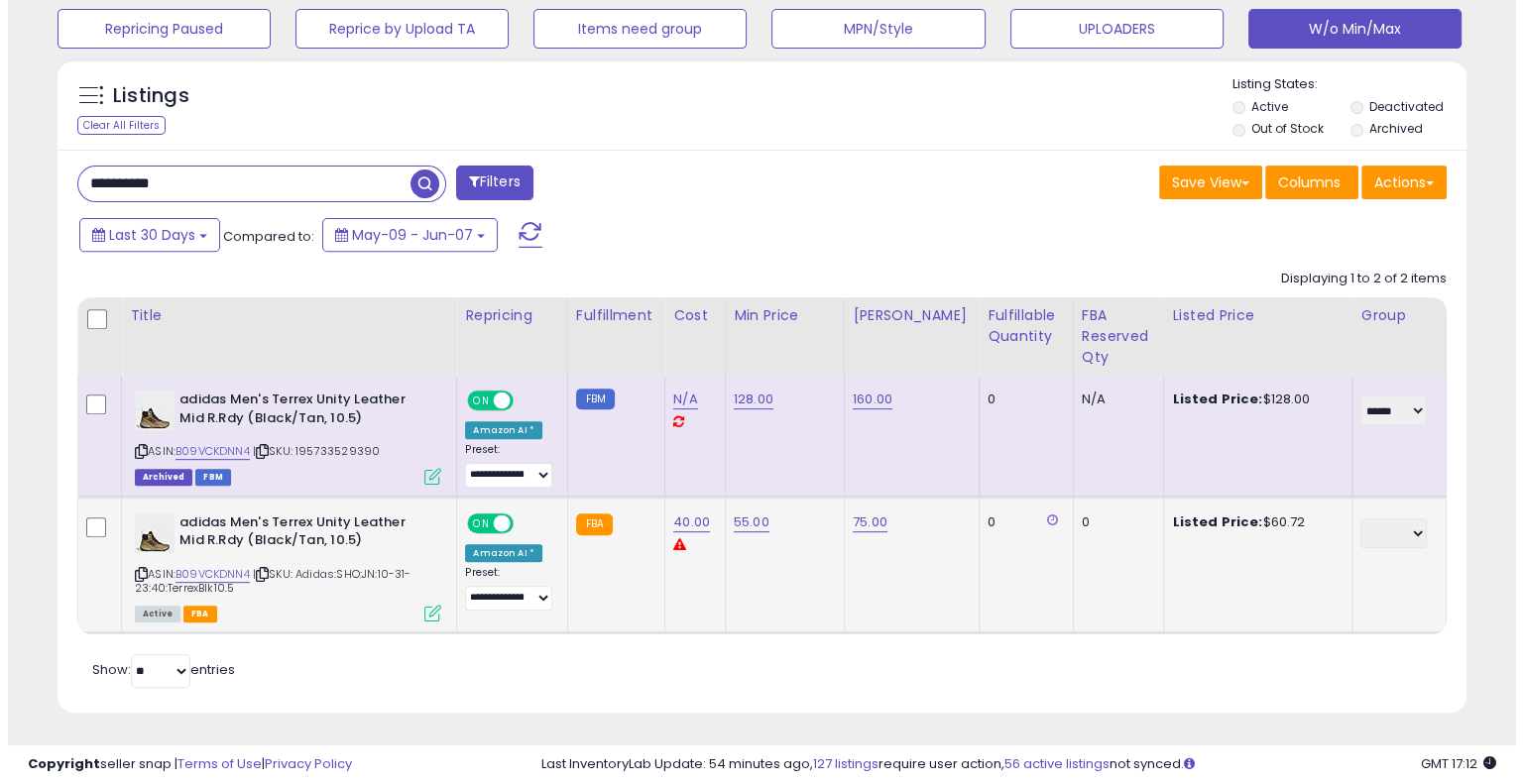 scroll, scrollTop: 429, scrollLeft: 0, axis: vertical 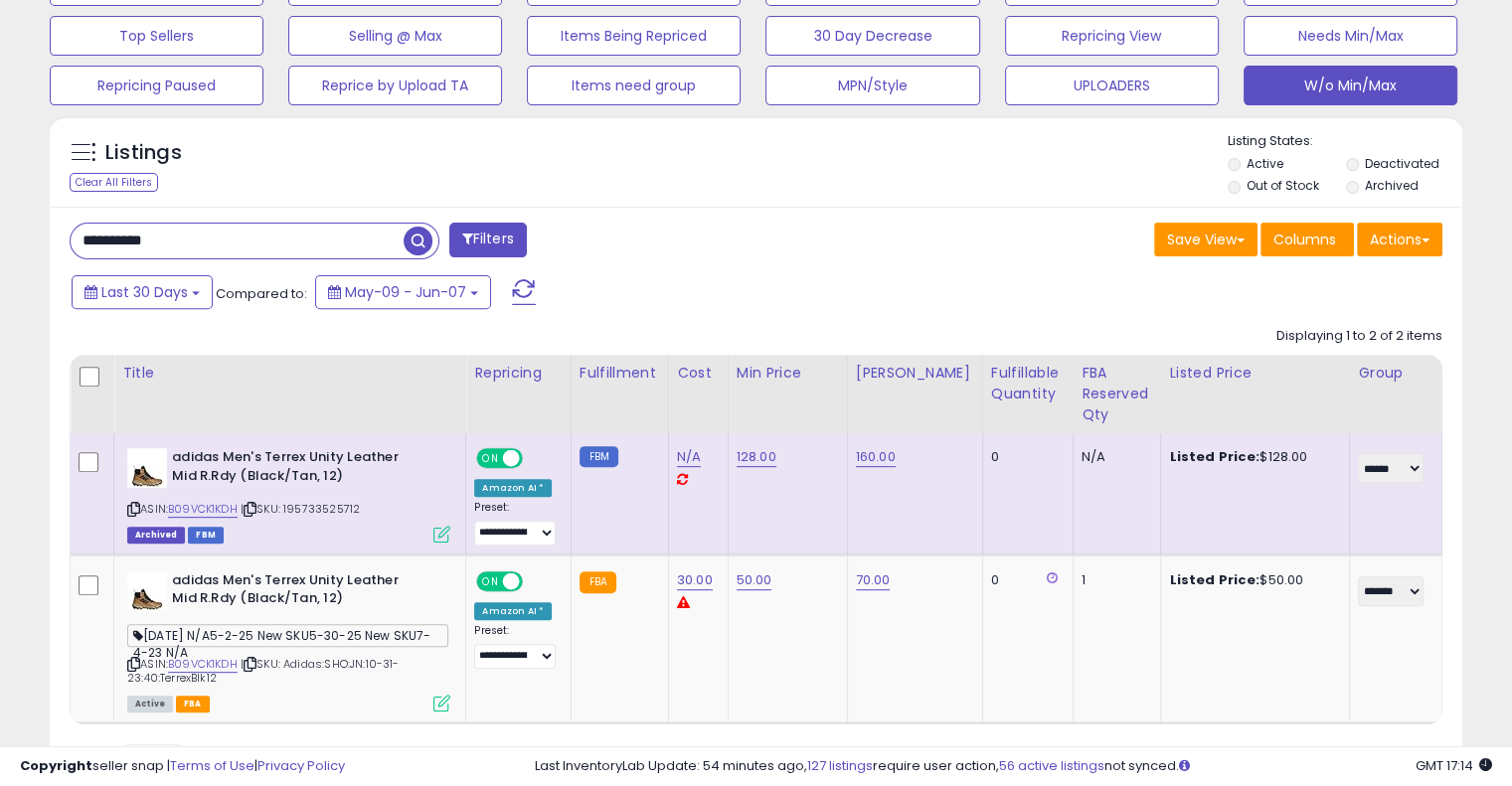 click on "**********" at bounding box center [237, 240] 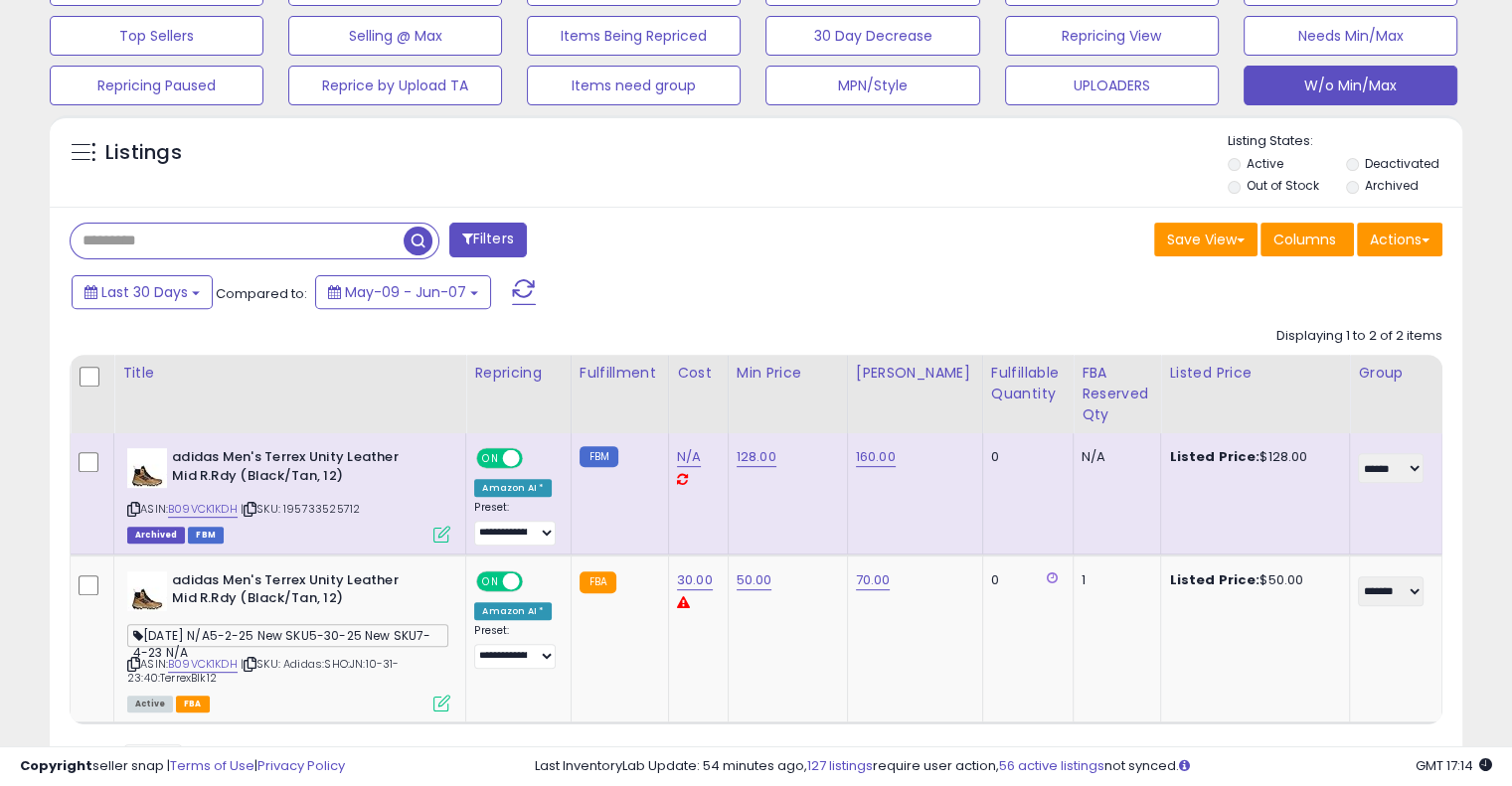 paste on "**********" 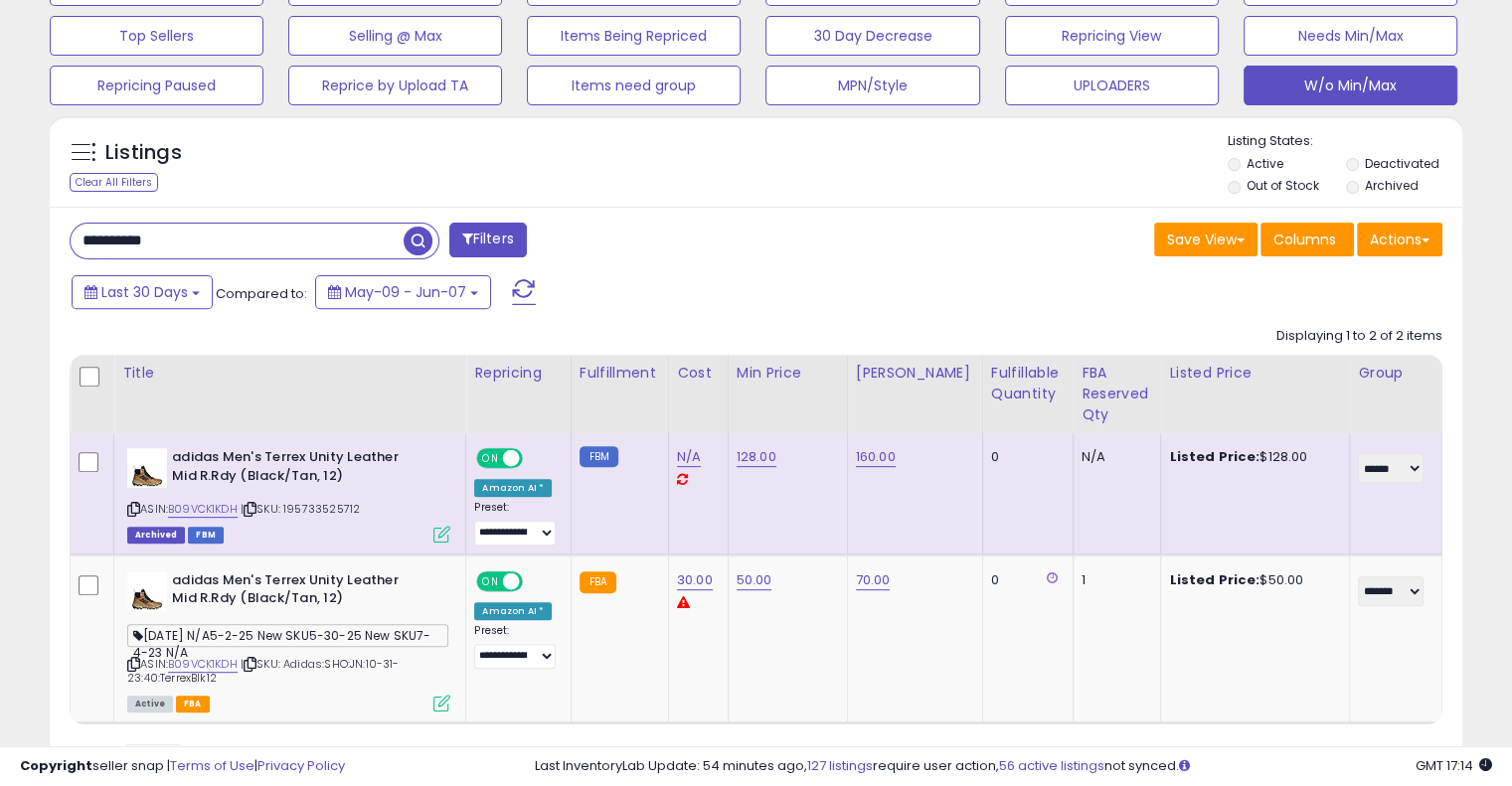 type on "**********" 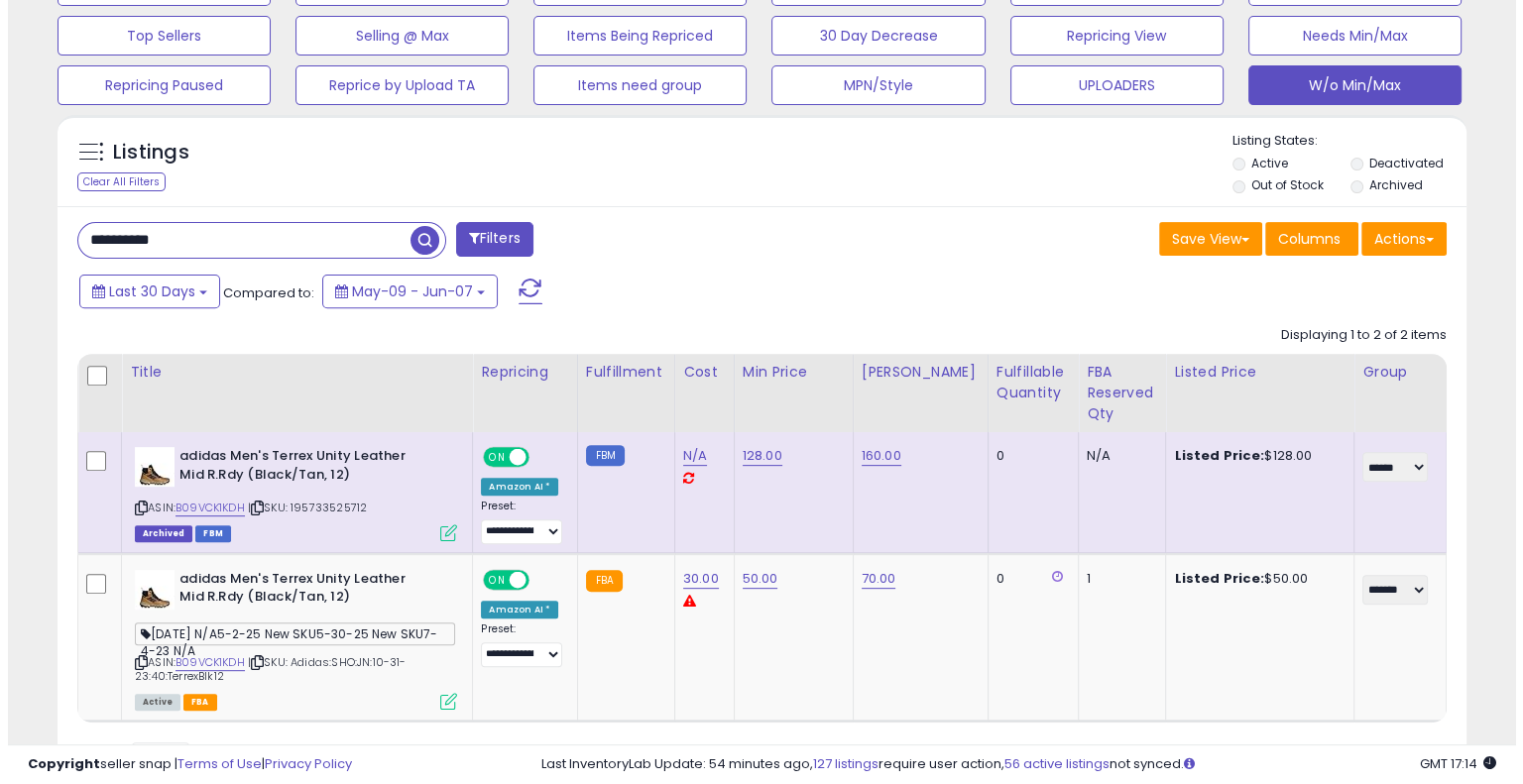 scroll, scrollTop: 429, scrollLeft: 0, axis: vertical 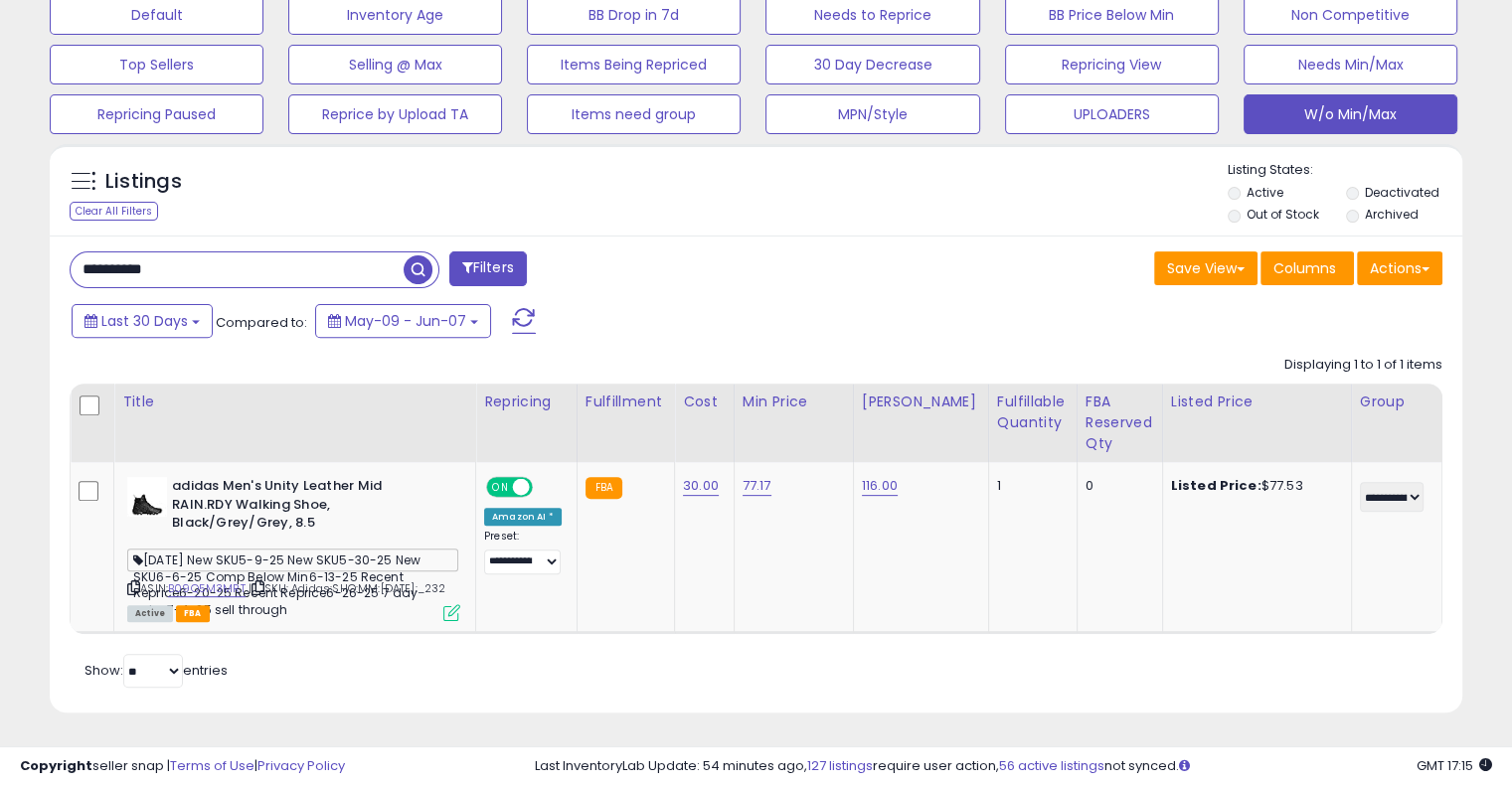 click on "**********" at bounding box center (237, 269) 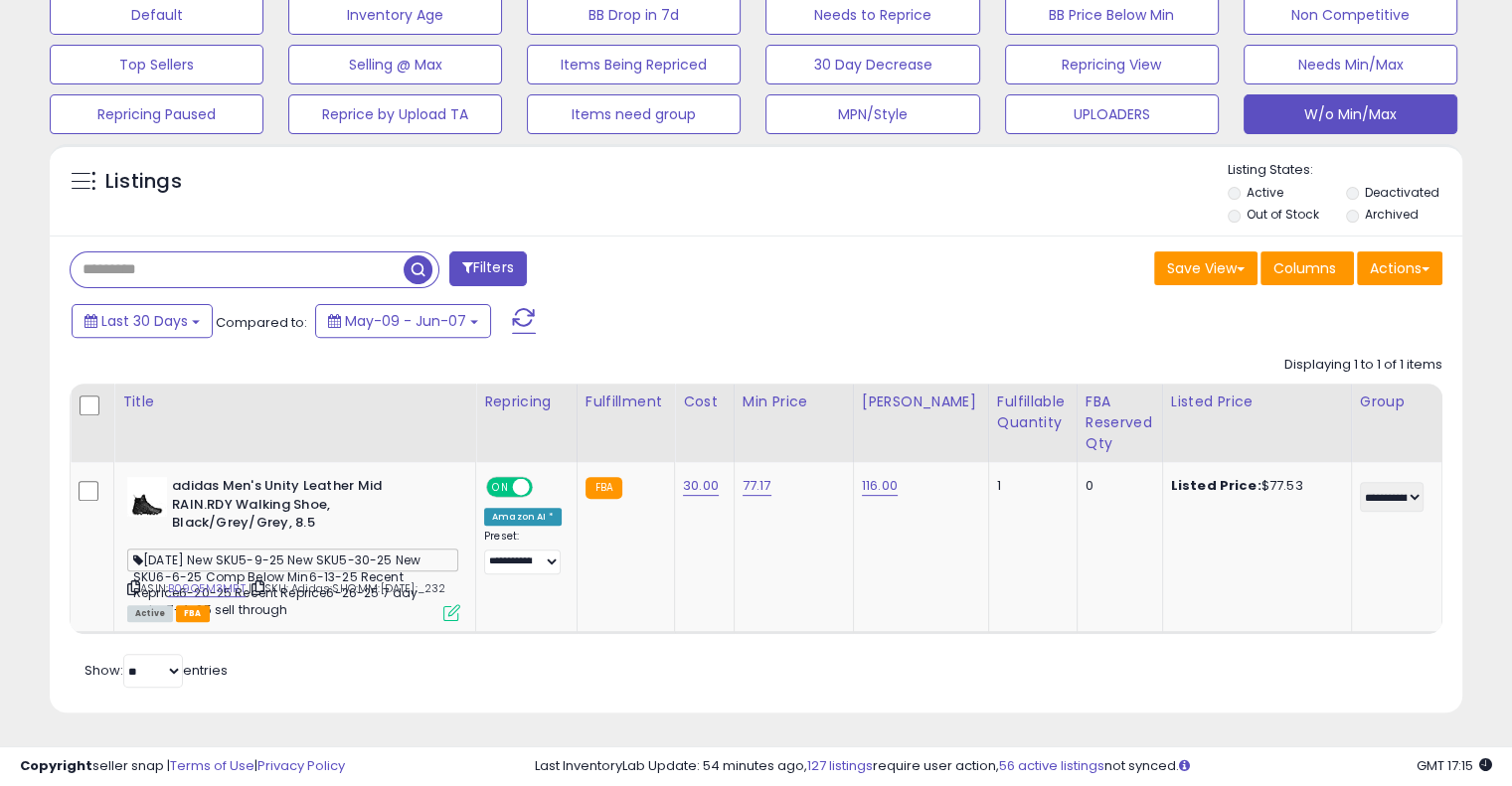 paste on "**********" 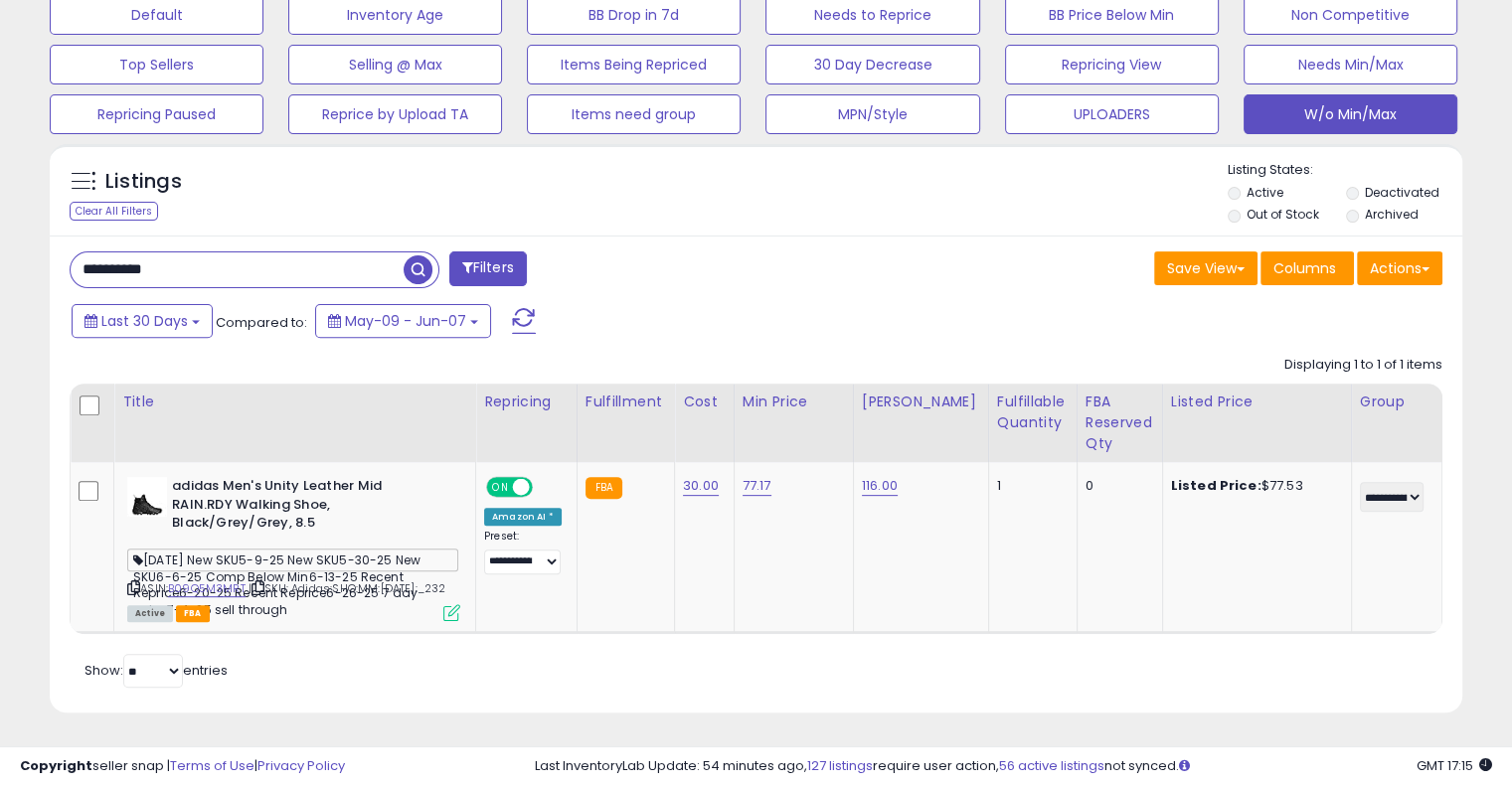 type on "**********" 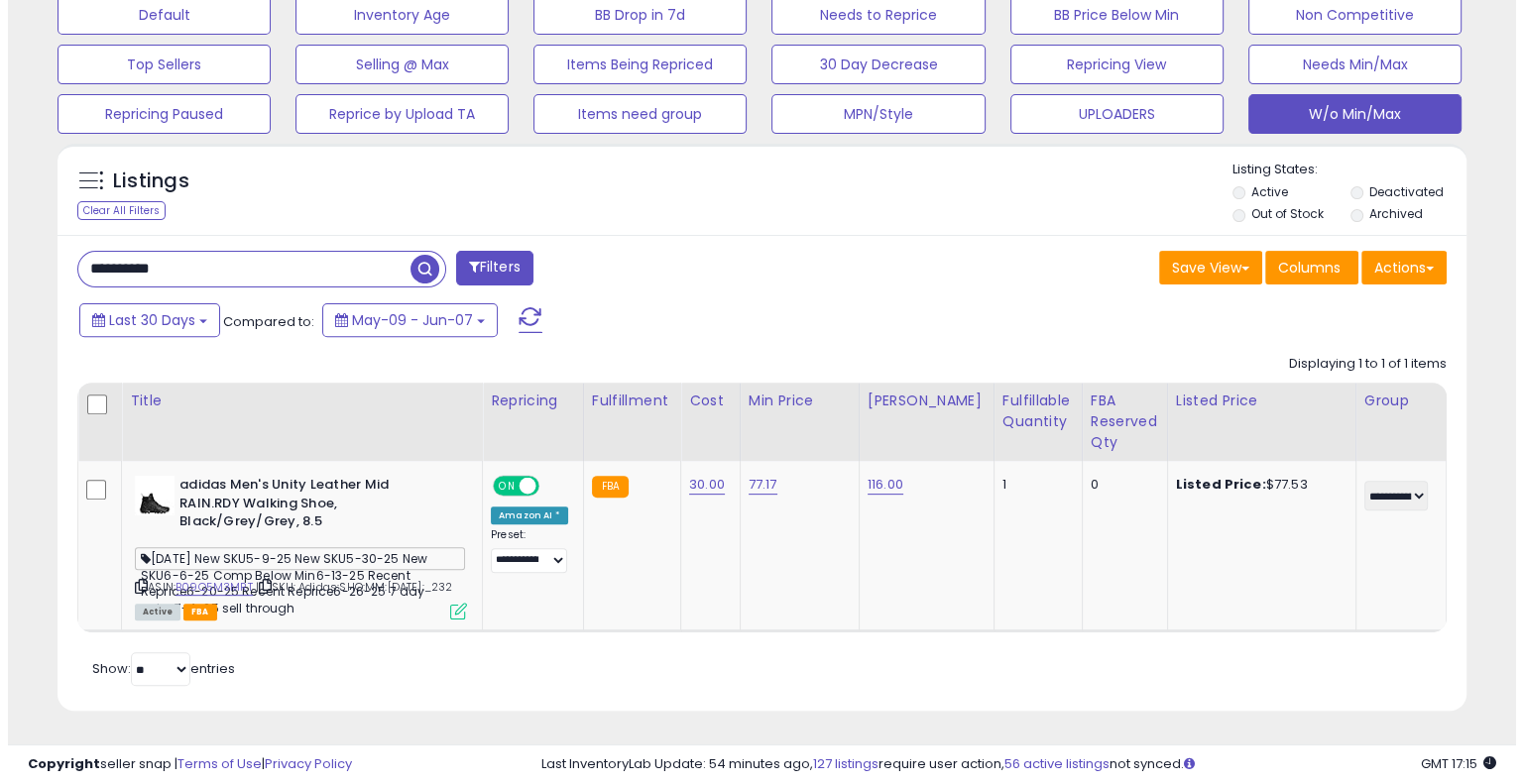 scroll, scrollTop: 429, scrollLeft: 0, axis: vertical 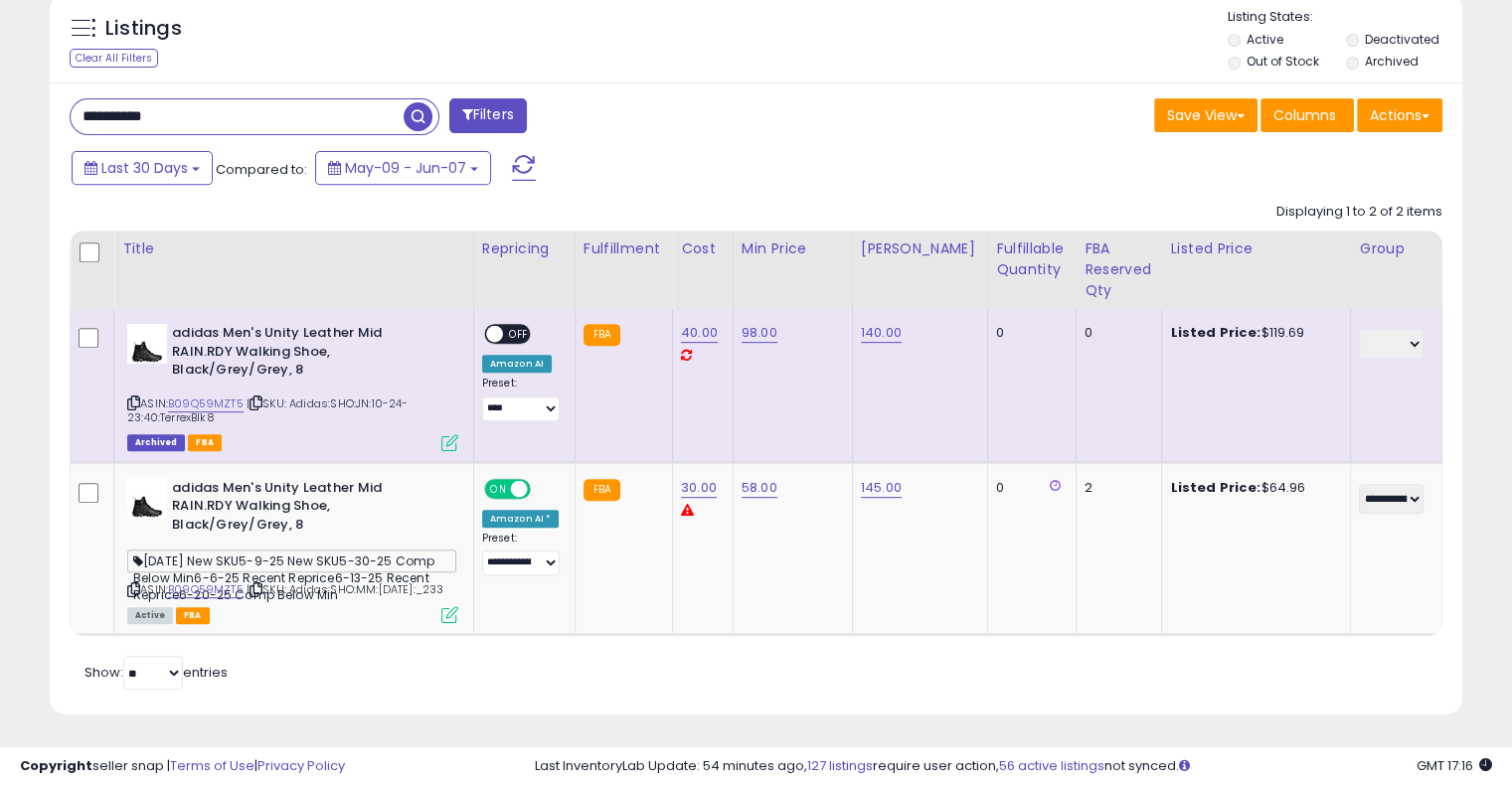 click on "**********" at bounding box center (406, 118) 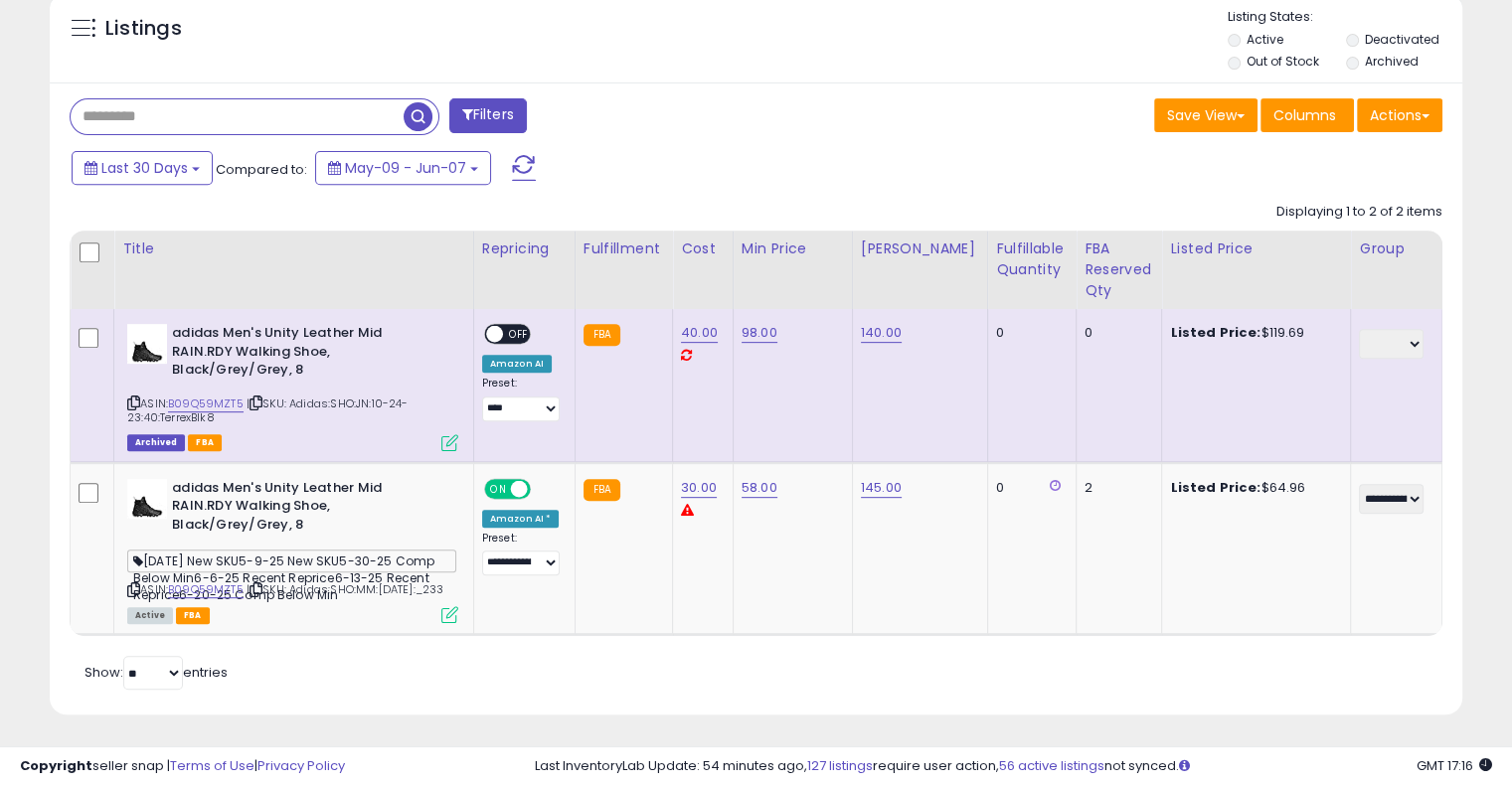 paste on "**********" 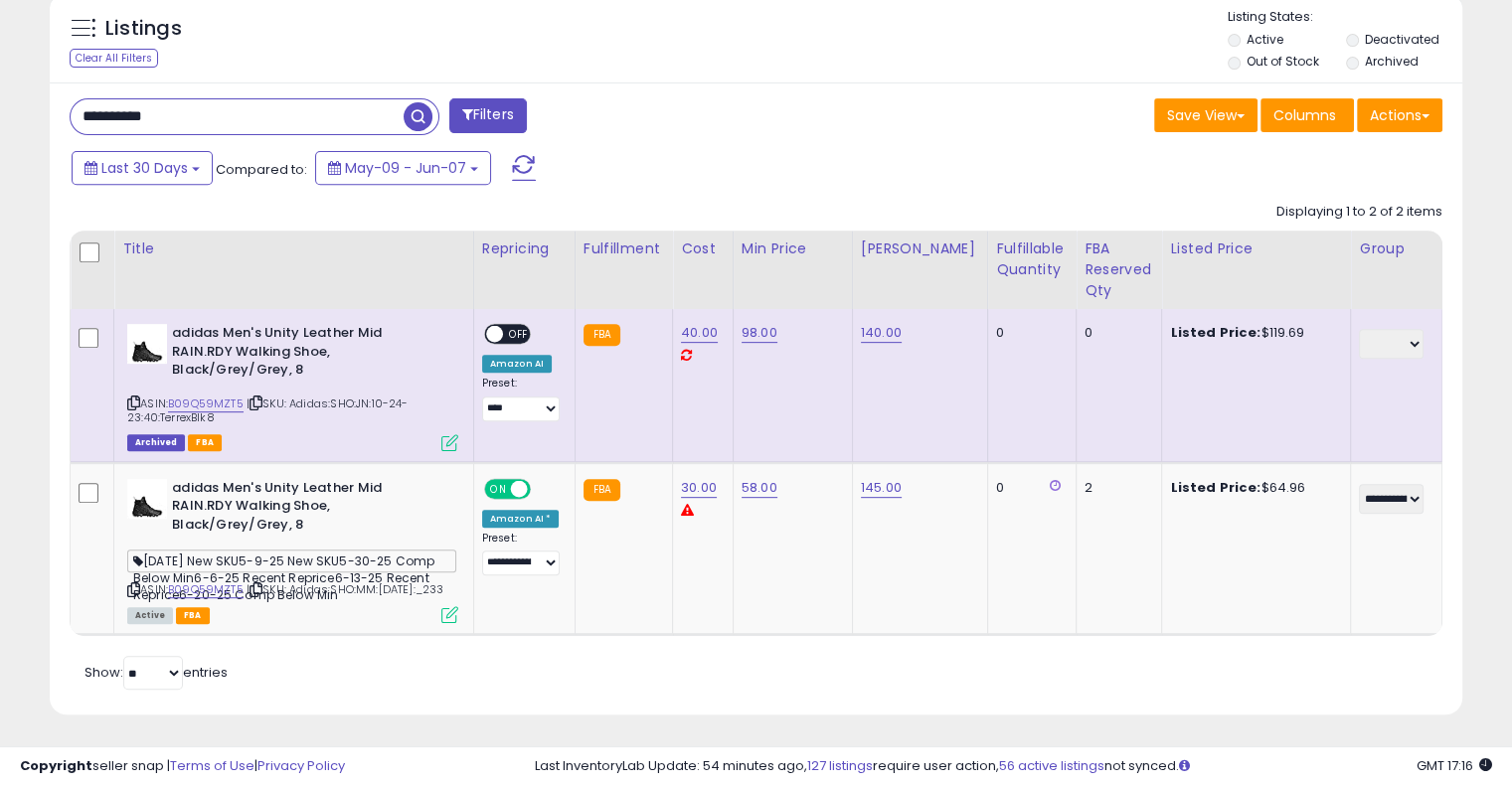 type on "**********" 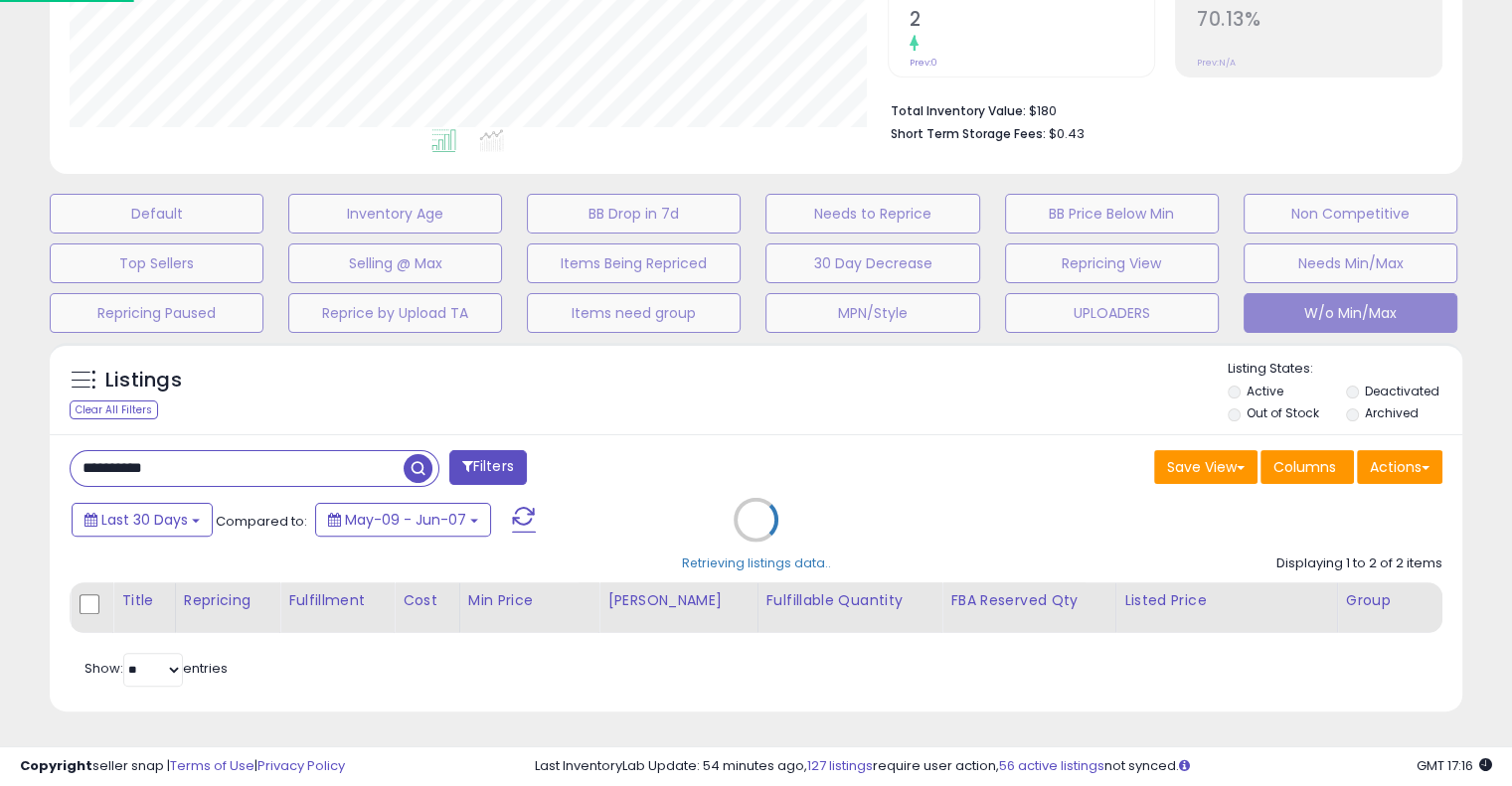 scroll, scrollTop: 993270, scrollLeft: 993256, axis: both 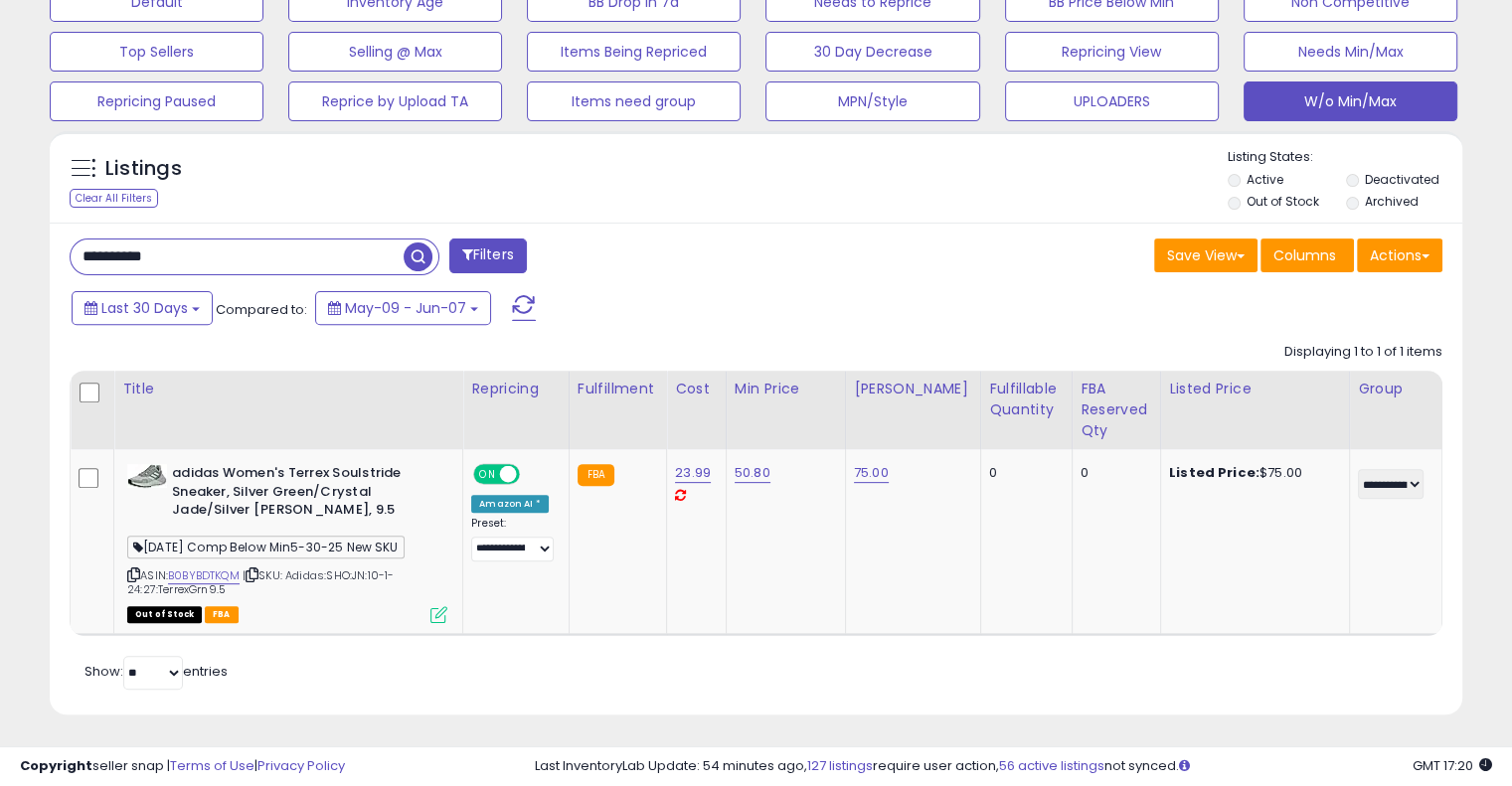click on "Last 30 Days
Compared to:
May-09 - Jun-07" at bounding box center (582, 310) 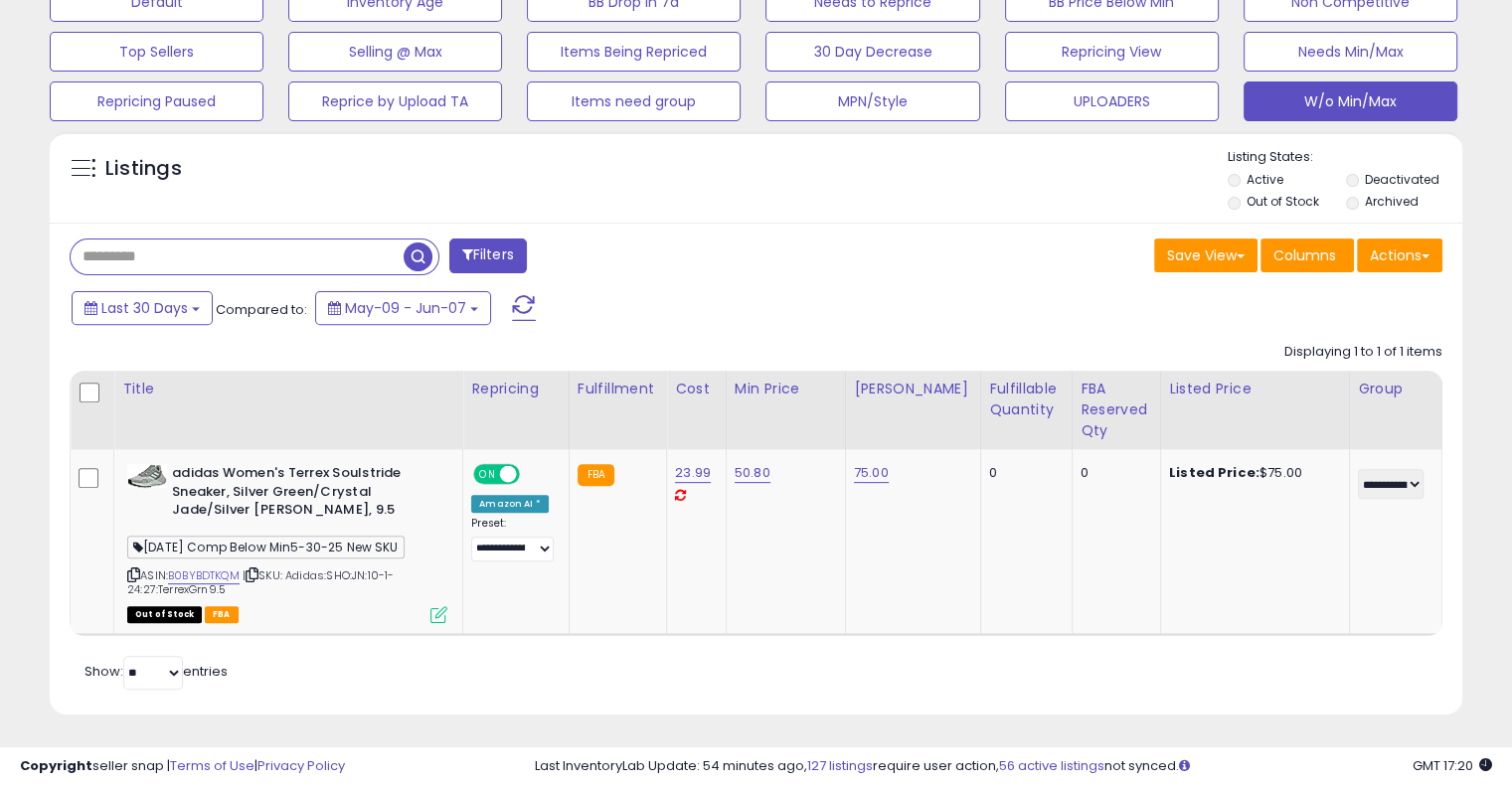 paste on "**********" 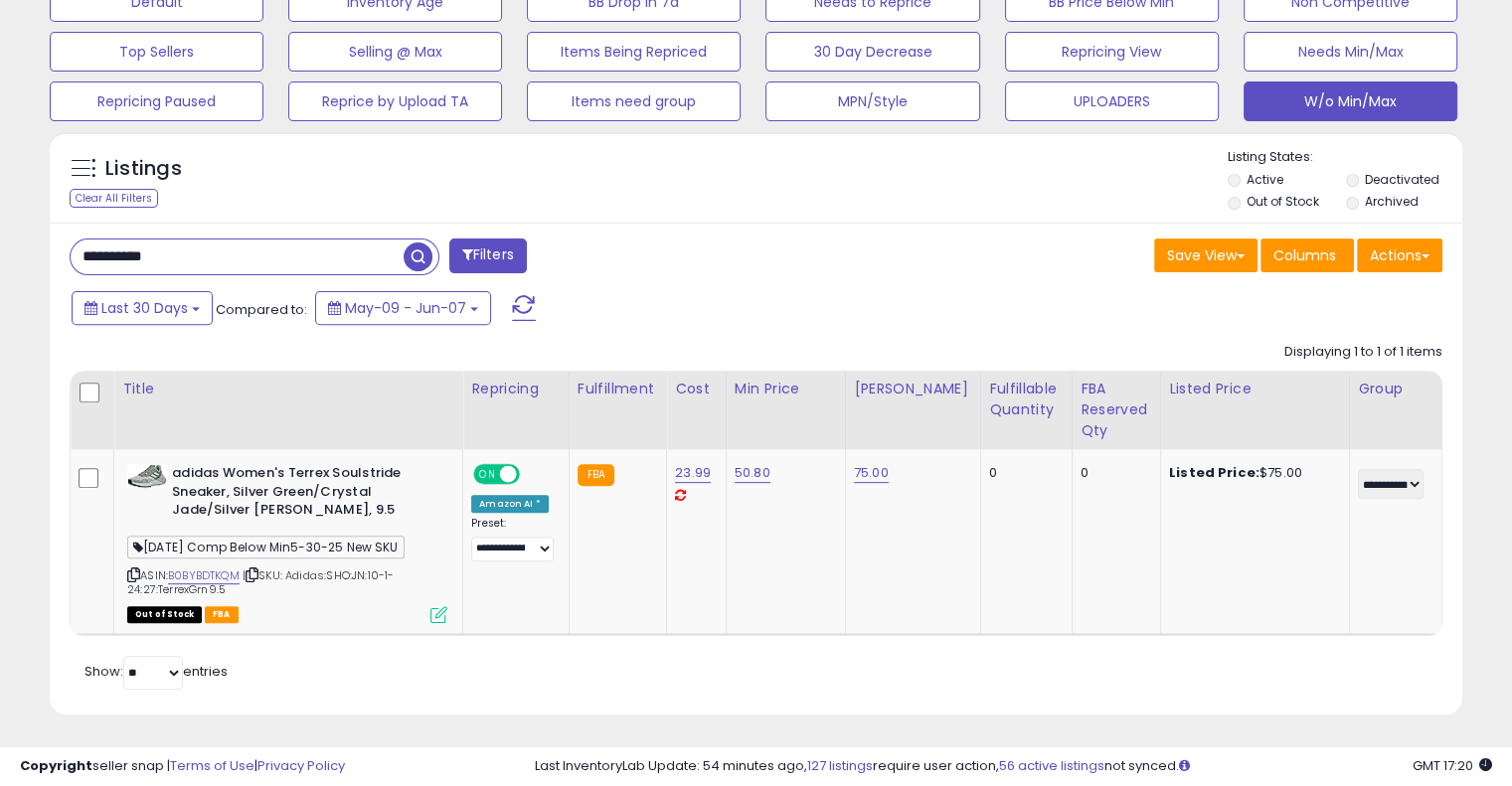 type on "**********" 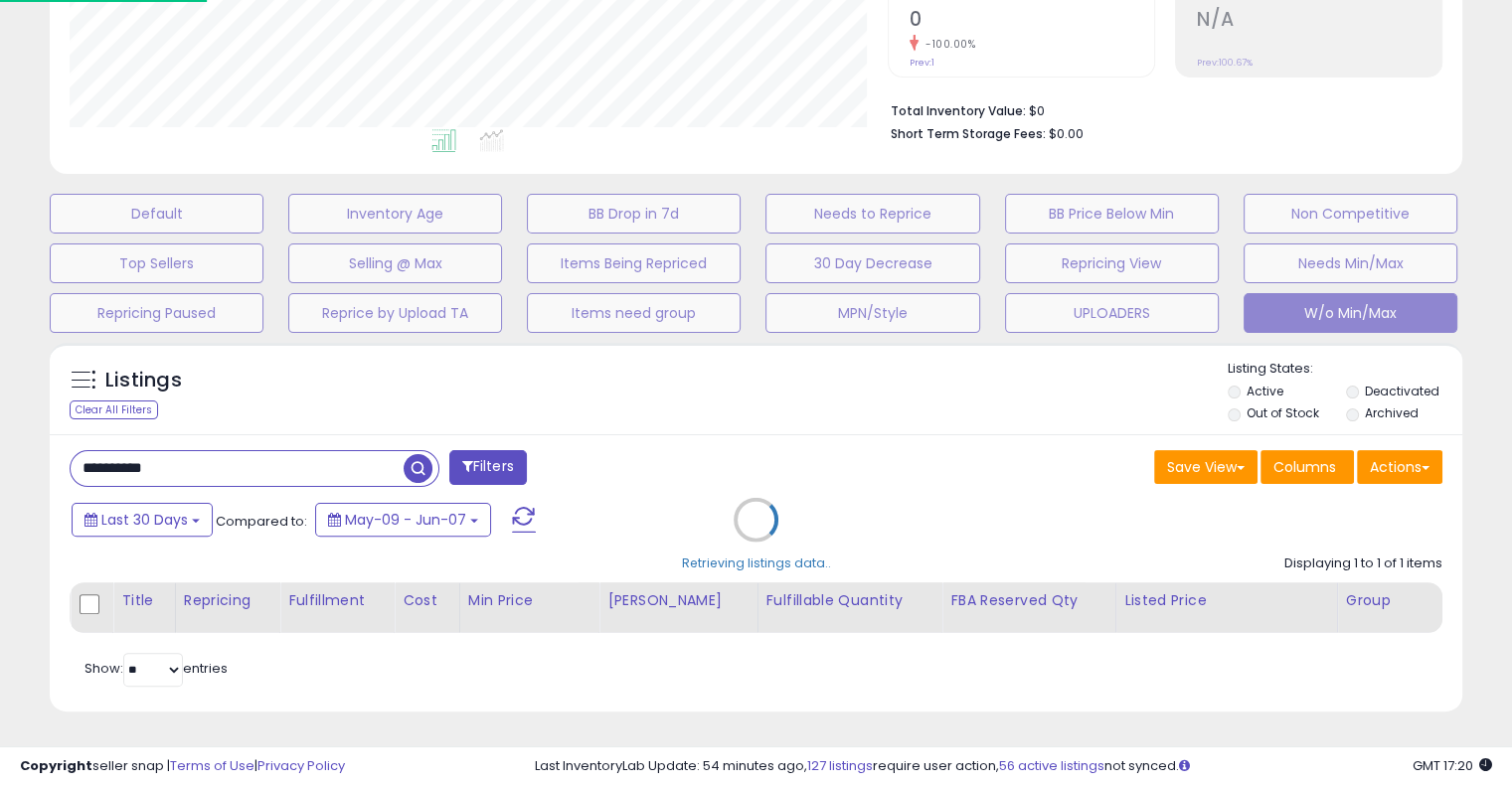 scroll, scrollTop: 993270, scrollLeft: 993256, axis: both 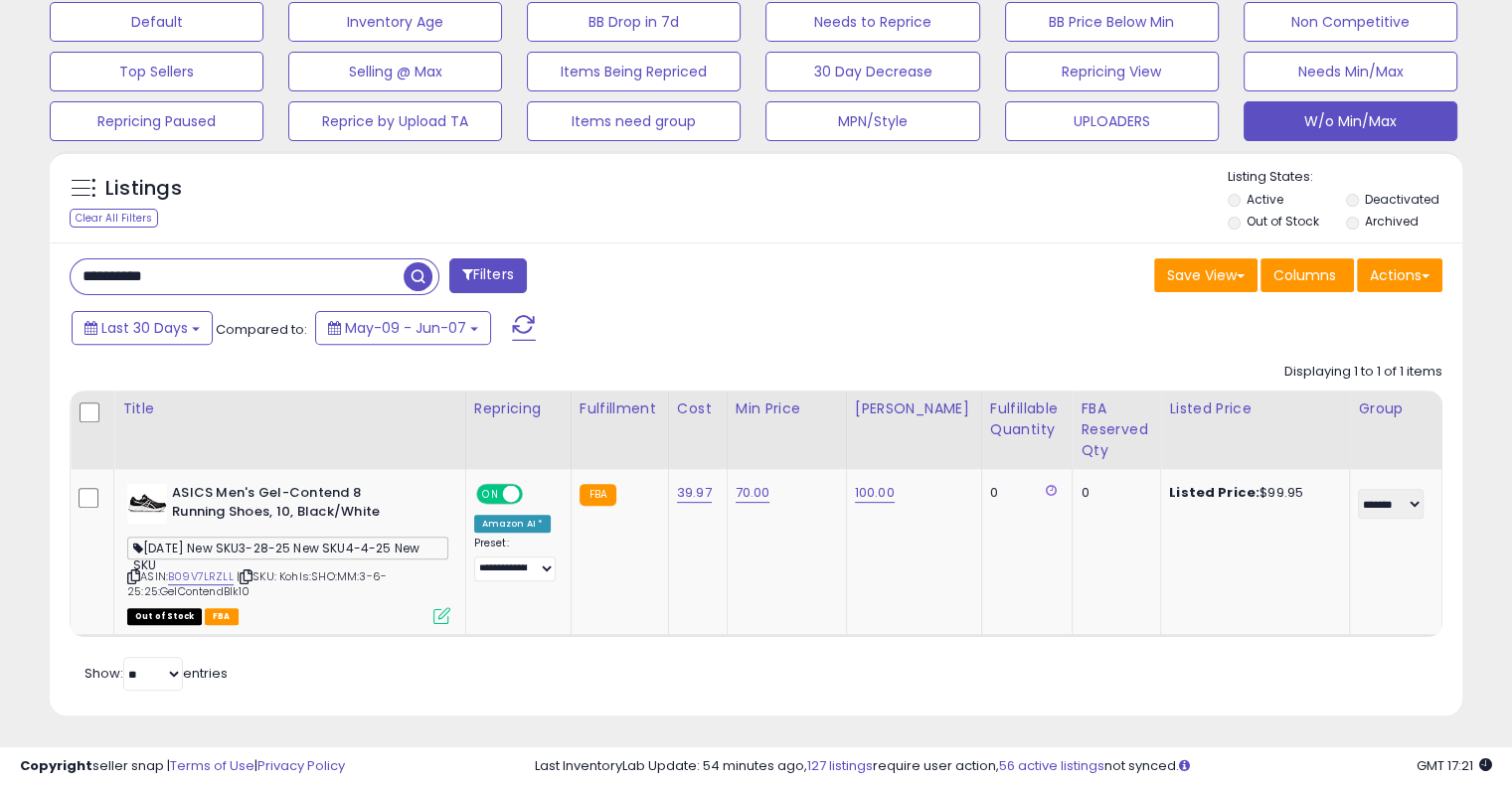 click on "**********" at bounding box center [237, 276] 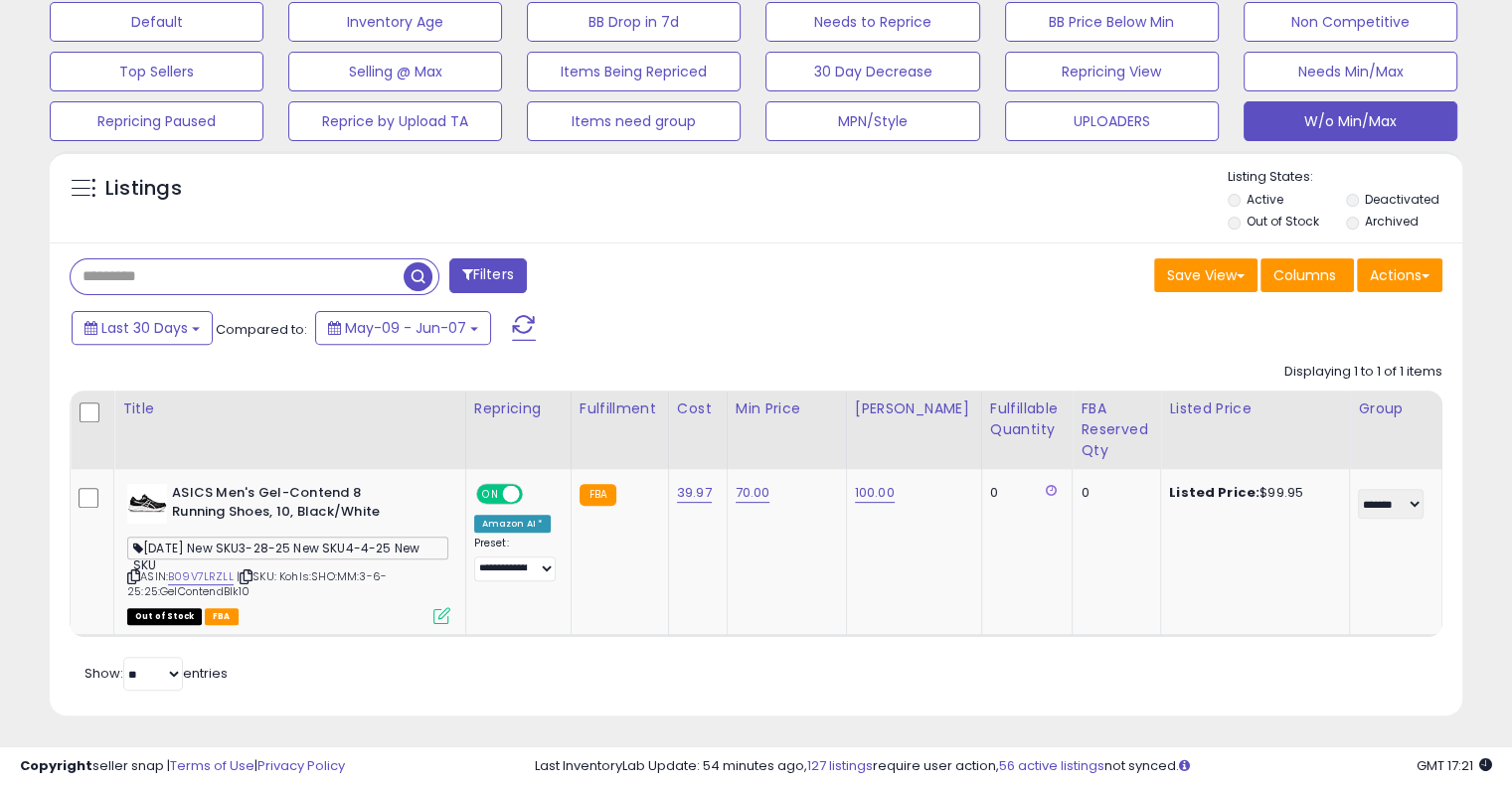 paste on "**********" 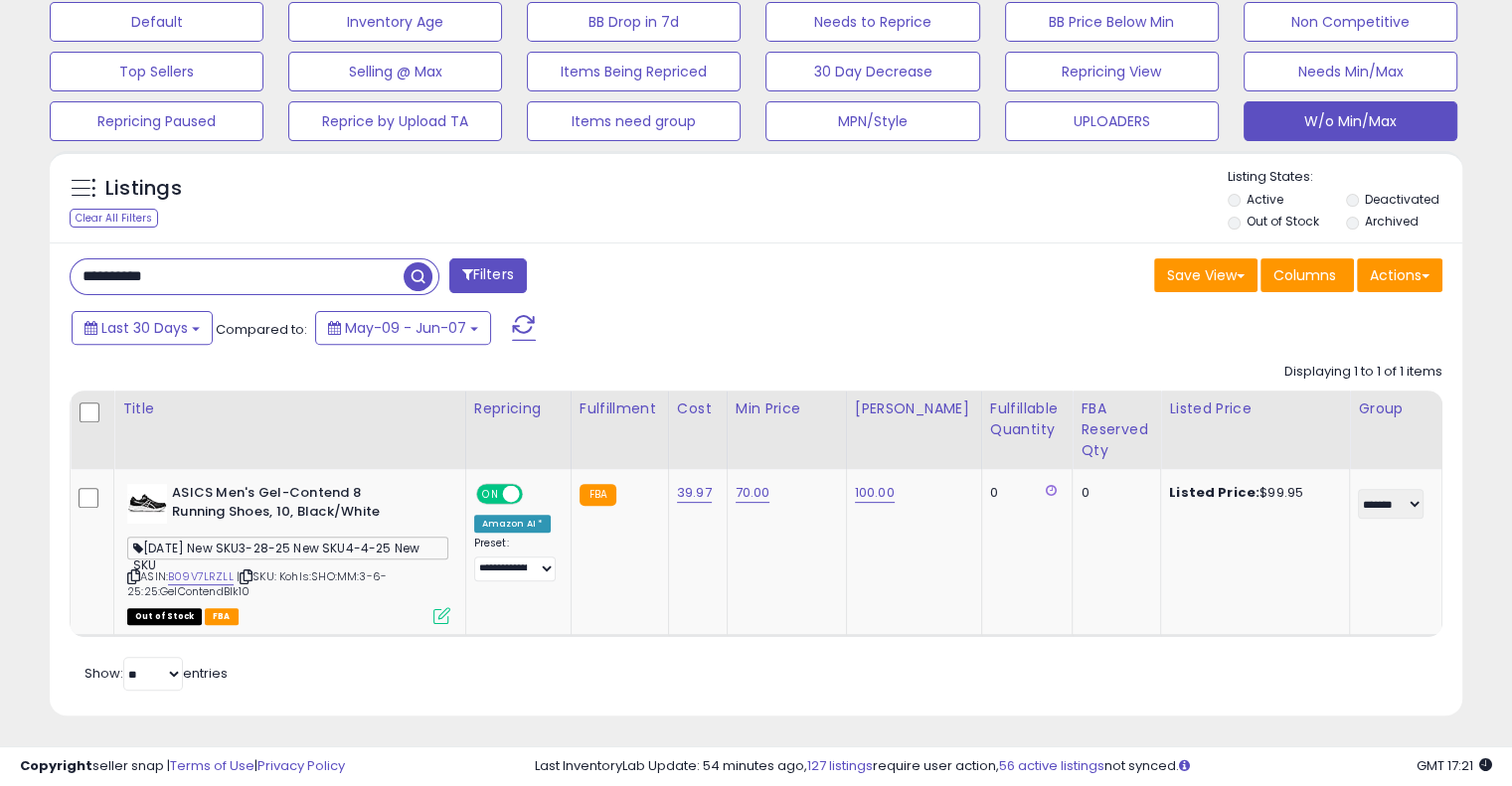 type on "**********" 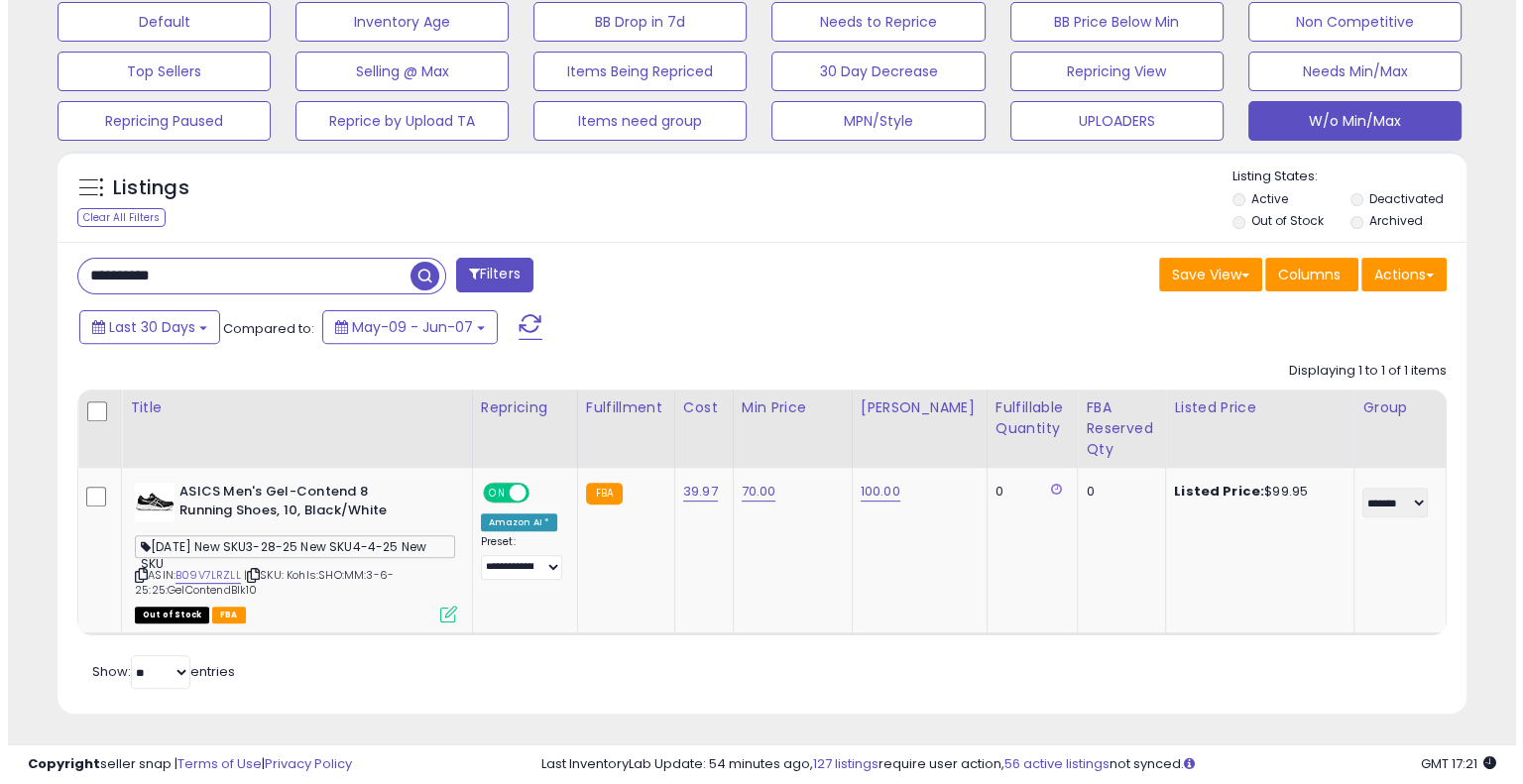 scroll, scrollTop: 429, scrollLeft: 0, axis: vertical 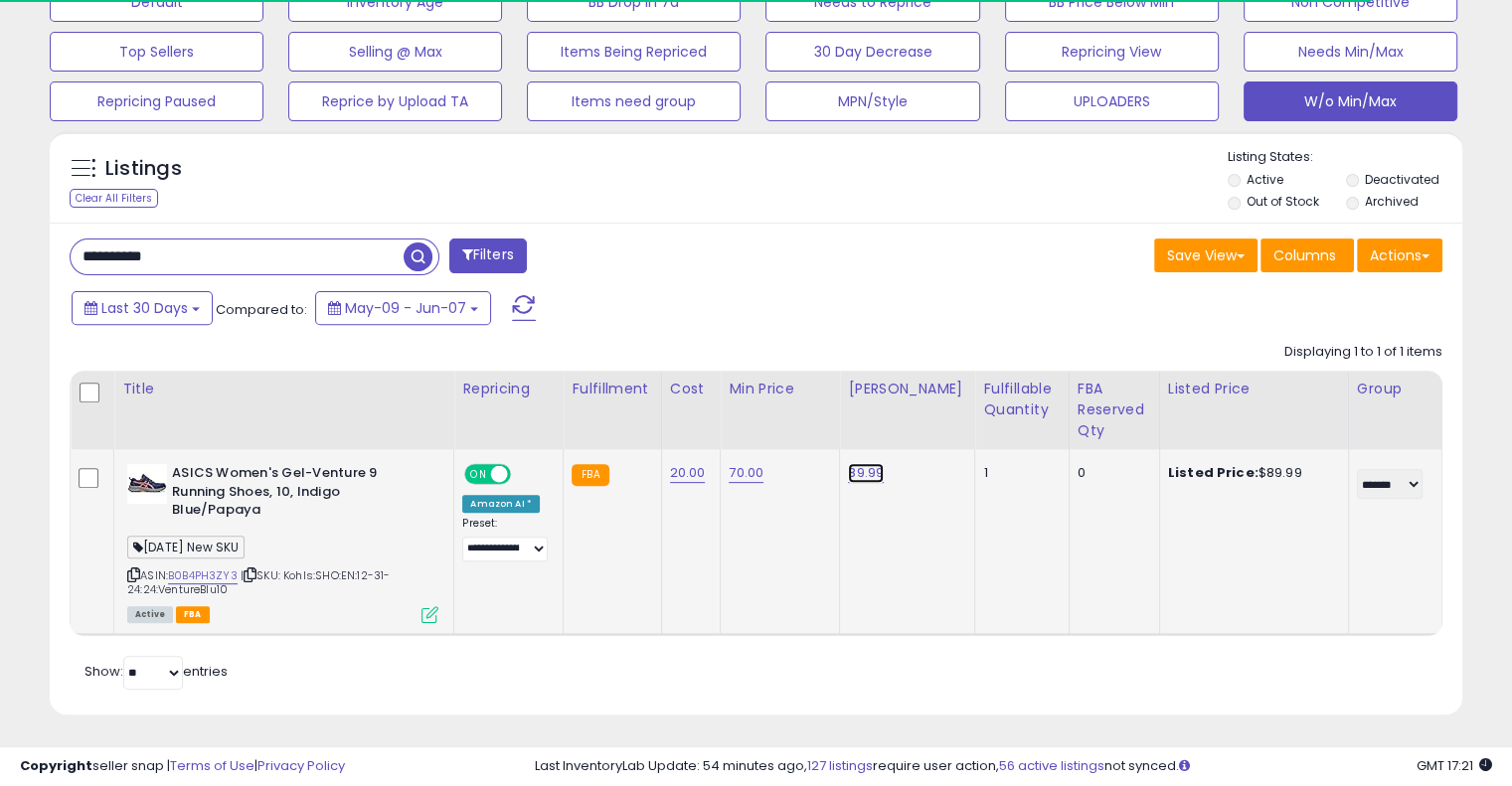 click on "89.99" at bounding box center [866, 473] 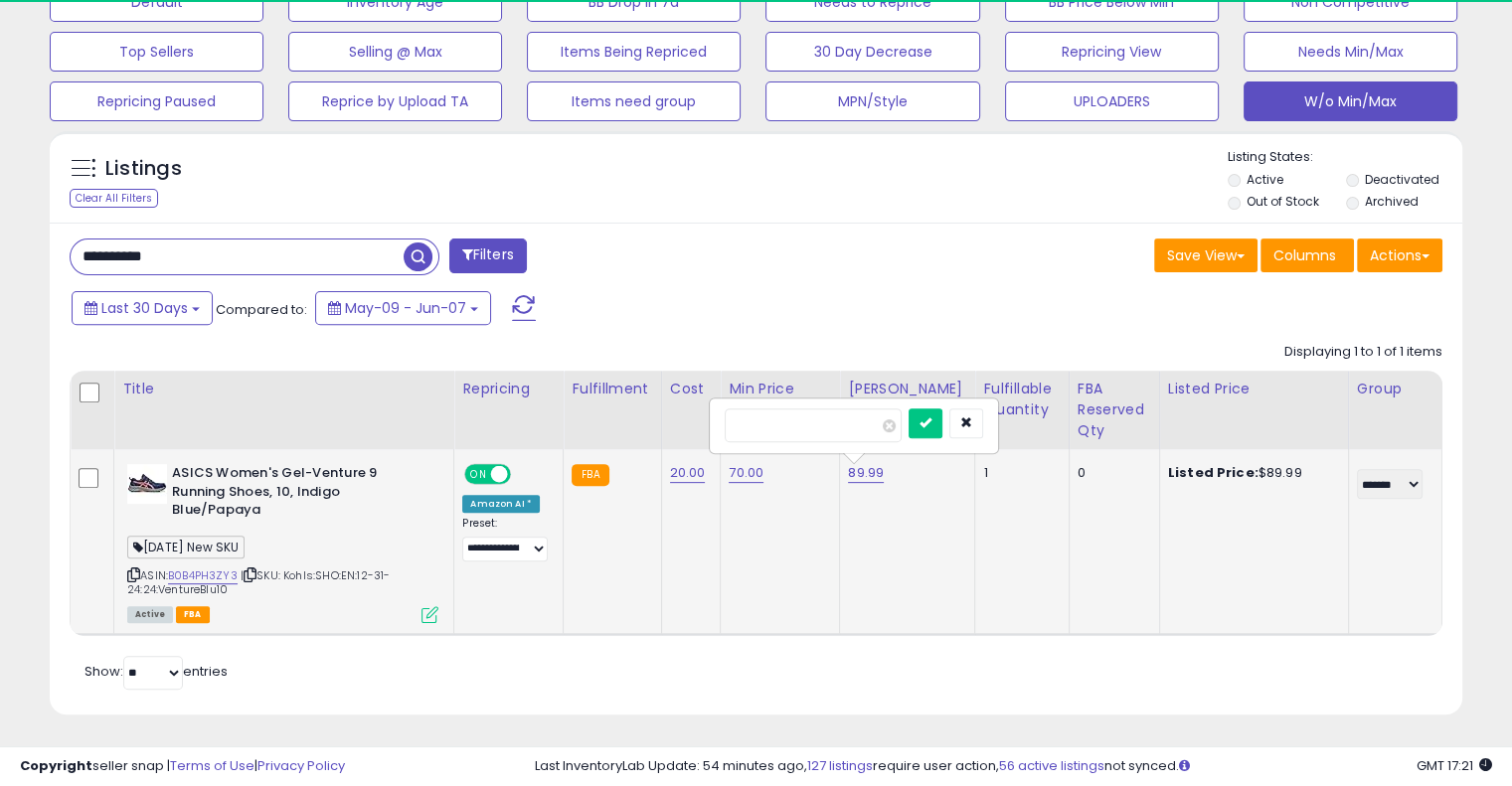 scroll, scrollTop: 993270, scrollLeft: 993264, axis: both 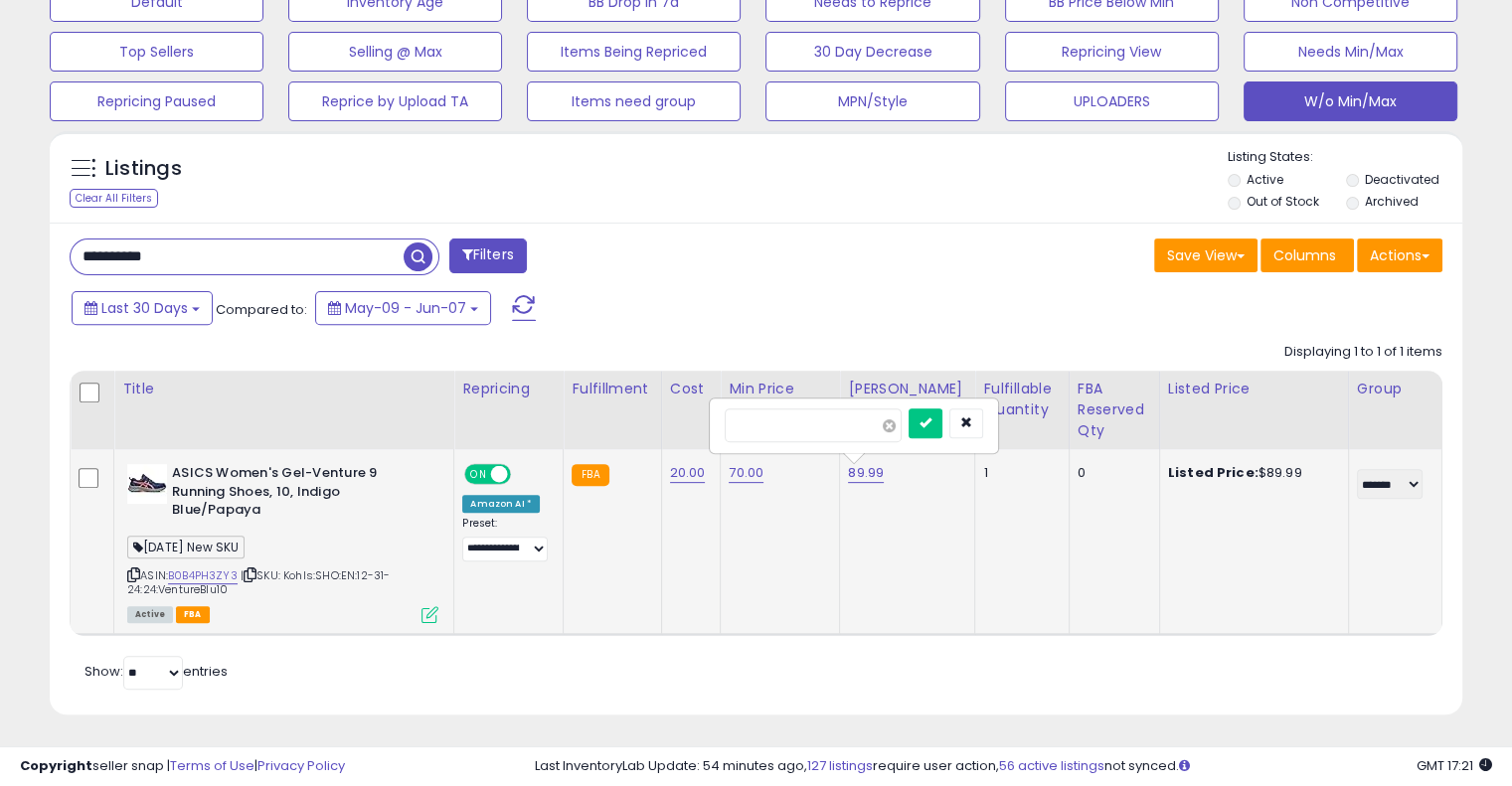 click at bounding box center (889, 425) 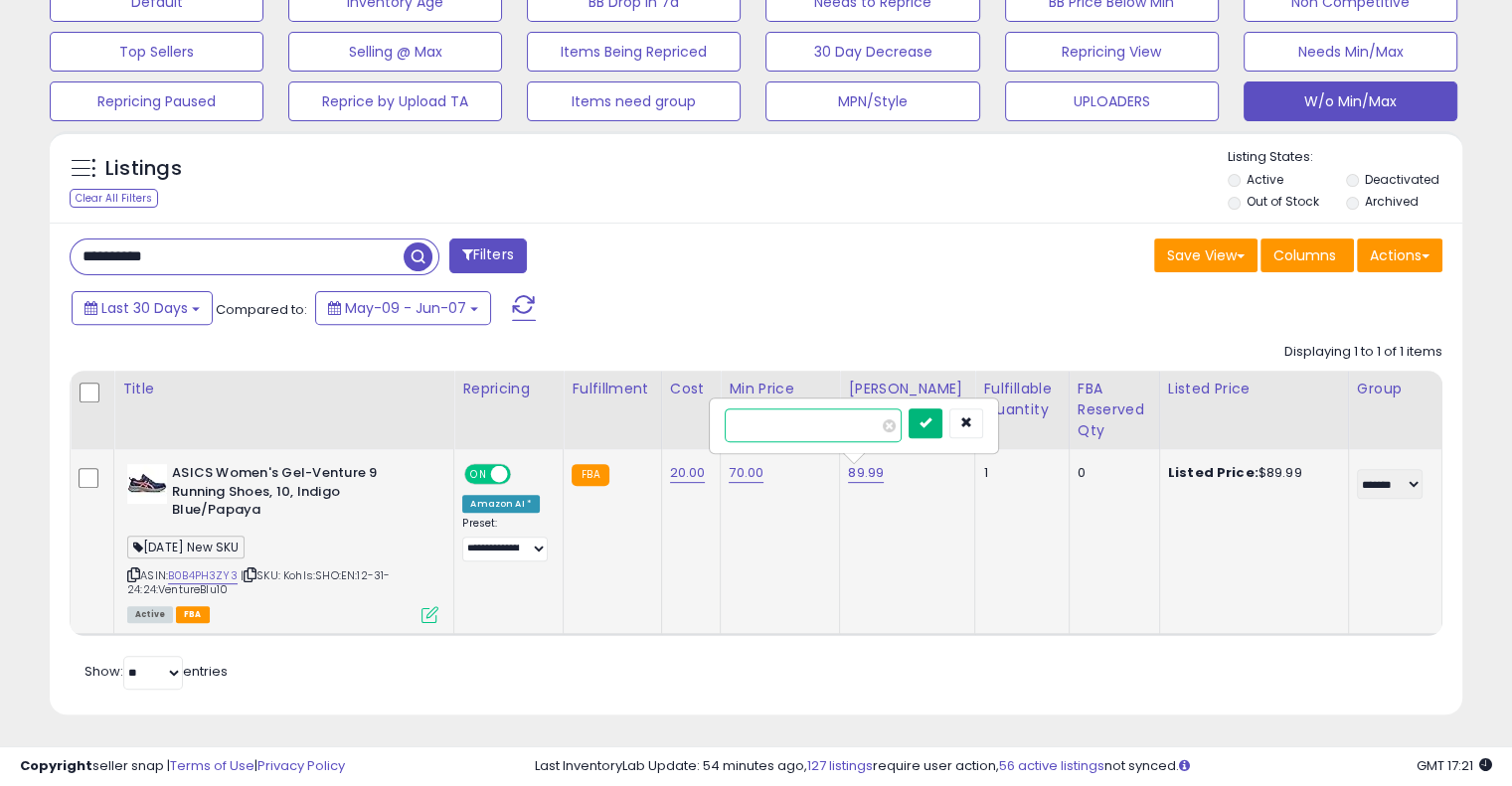 type on "***" 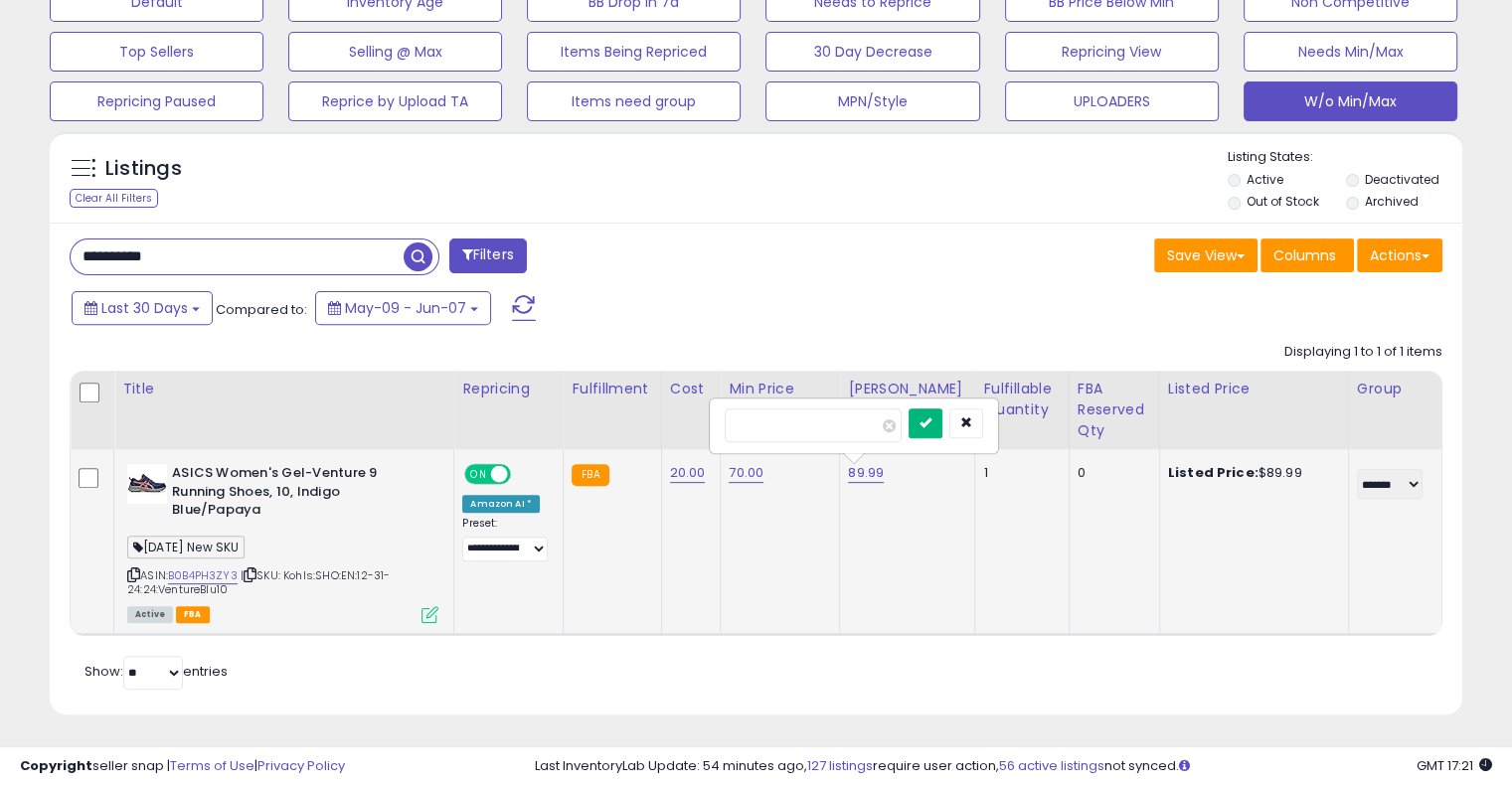 click at bounding box center [925, 423] 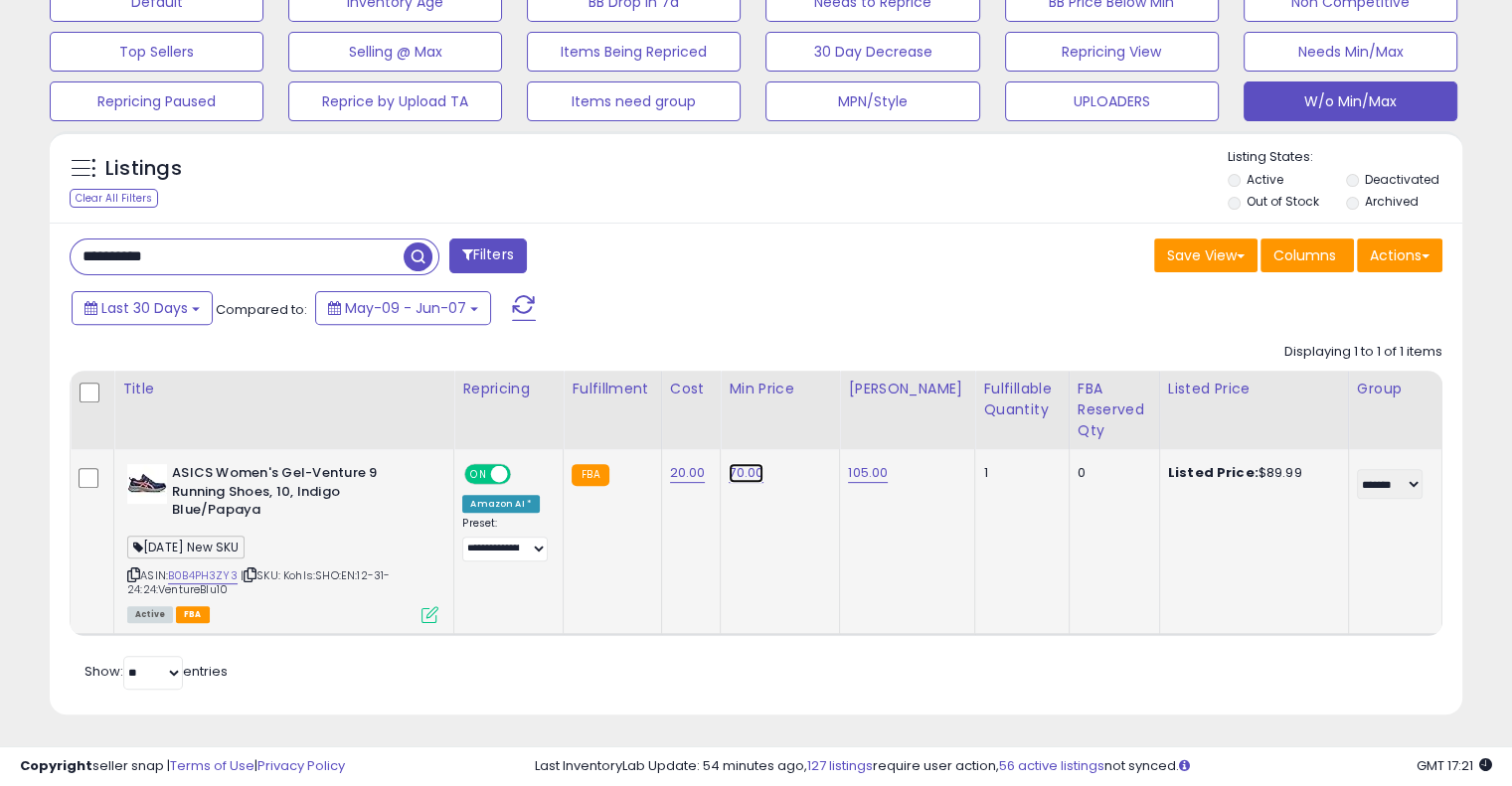 click on "70.00" at bounding box center (746, 473) 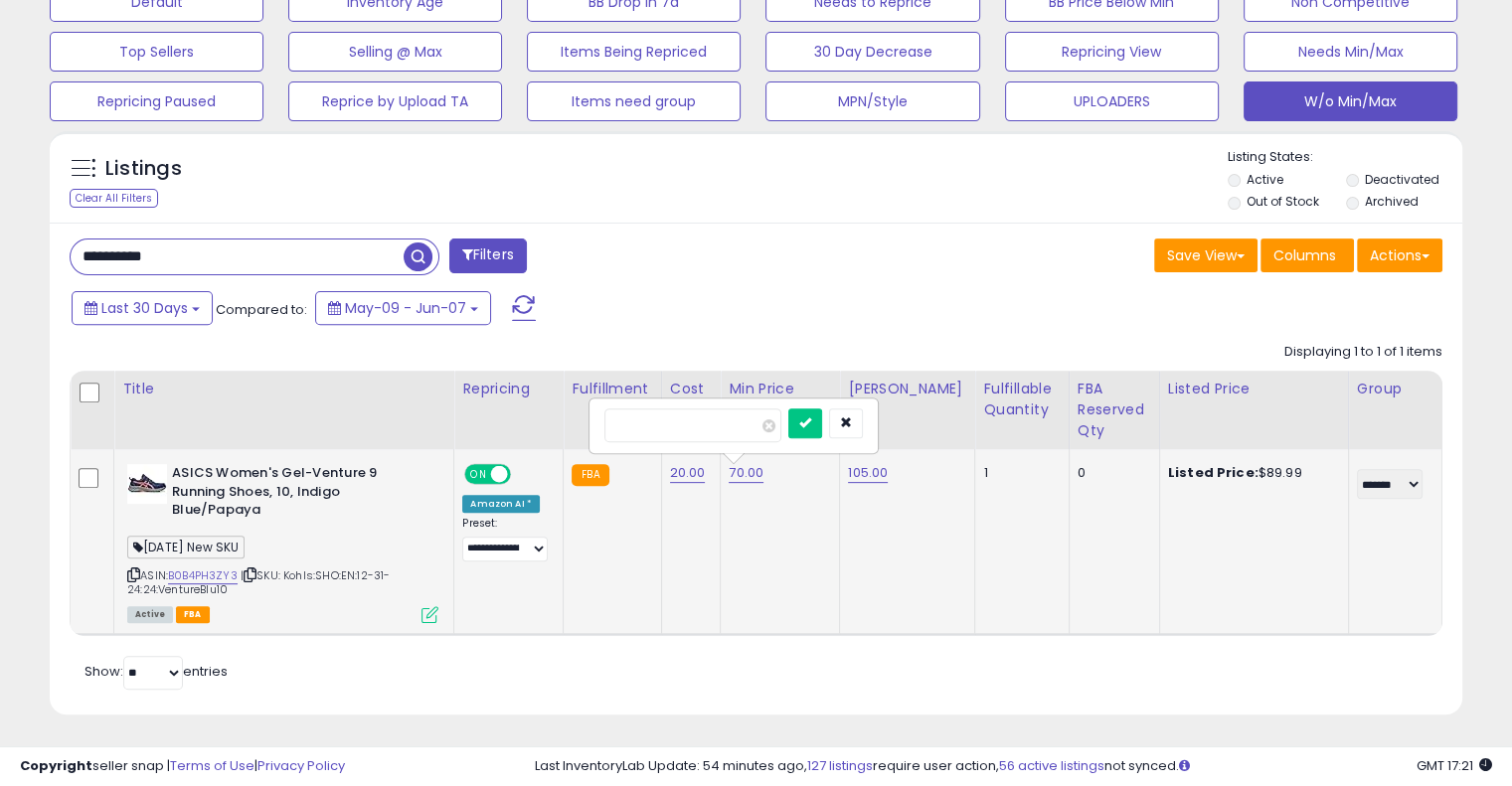 type on "*" 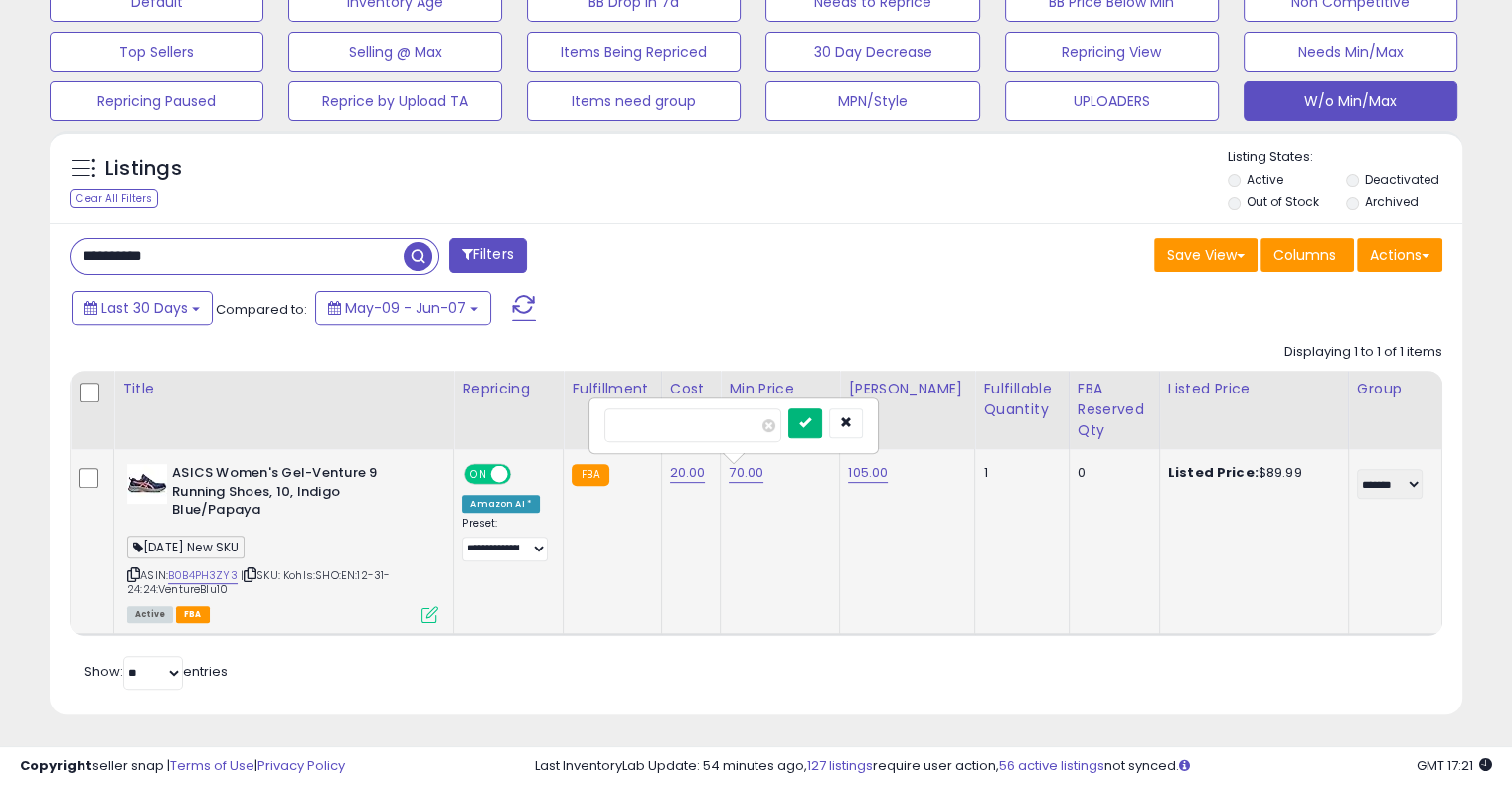 type on "**" 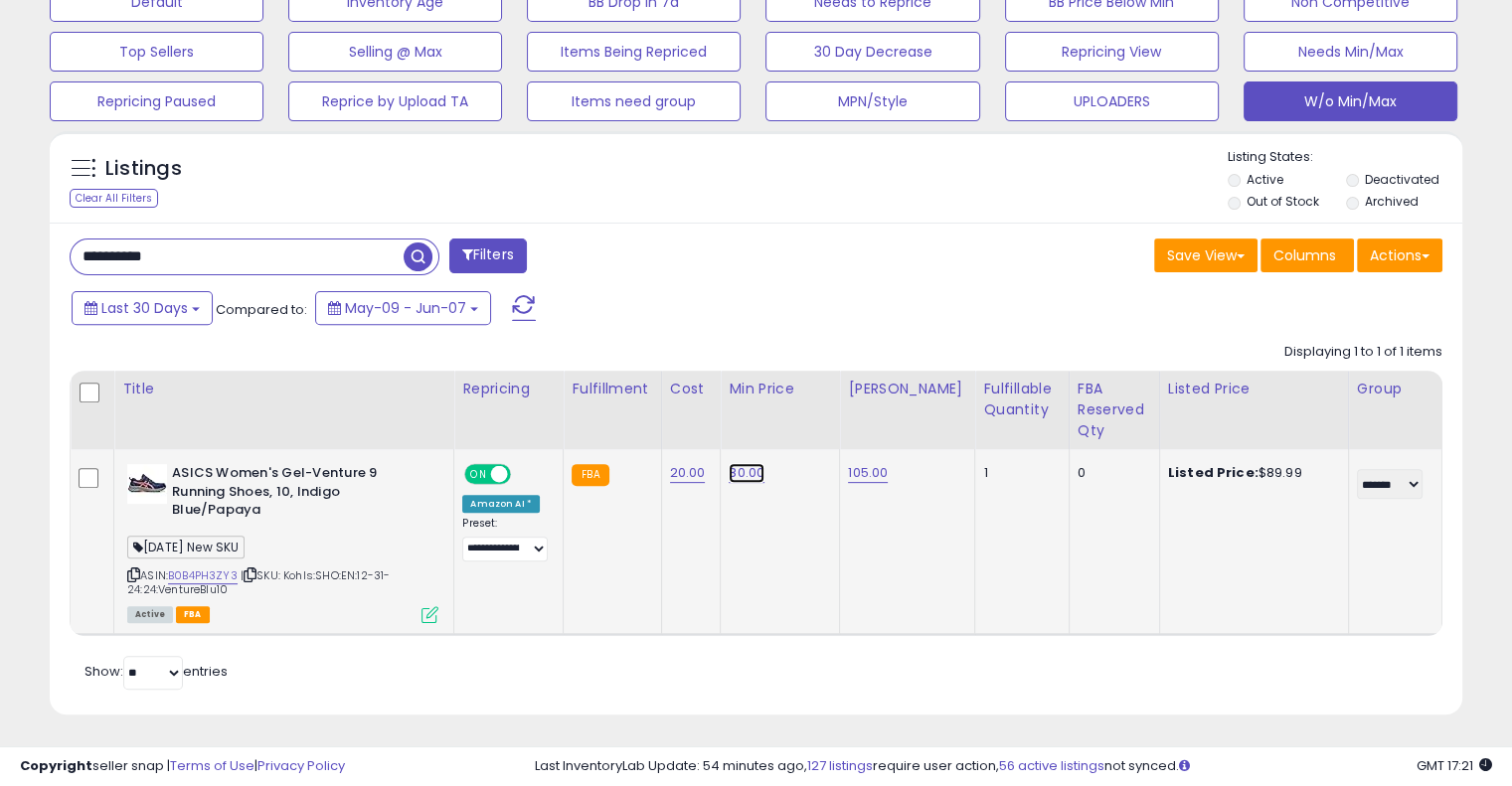click on "80.00" at bounding box center [747, 473] 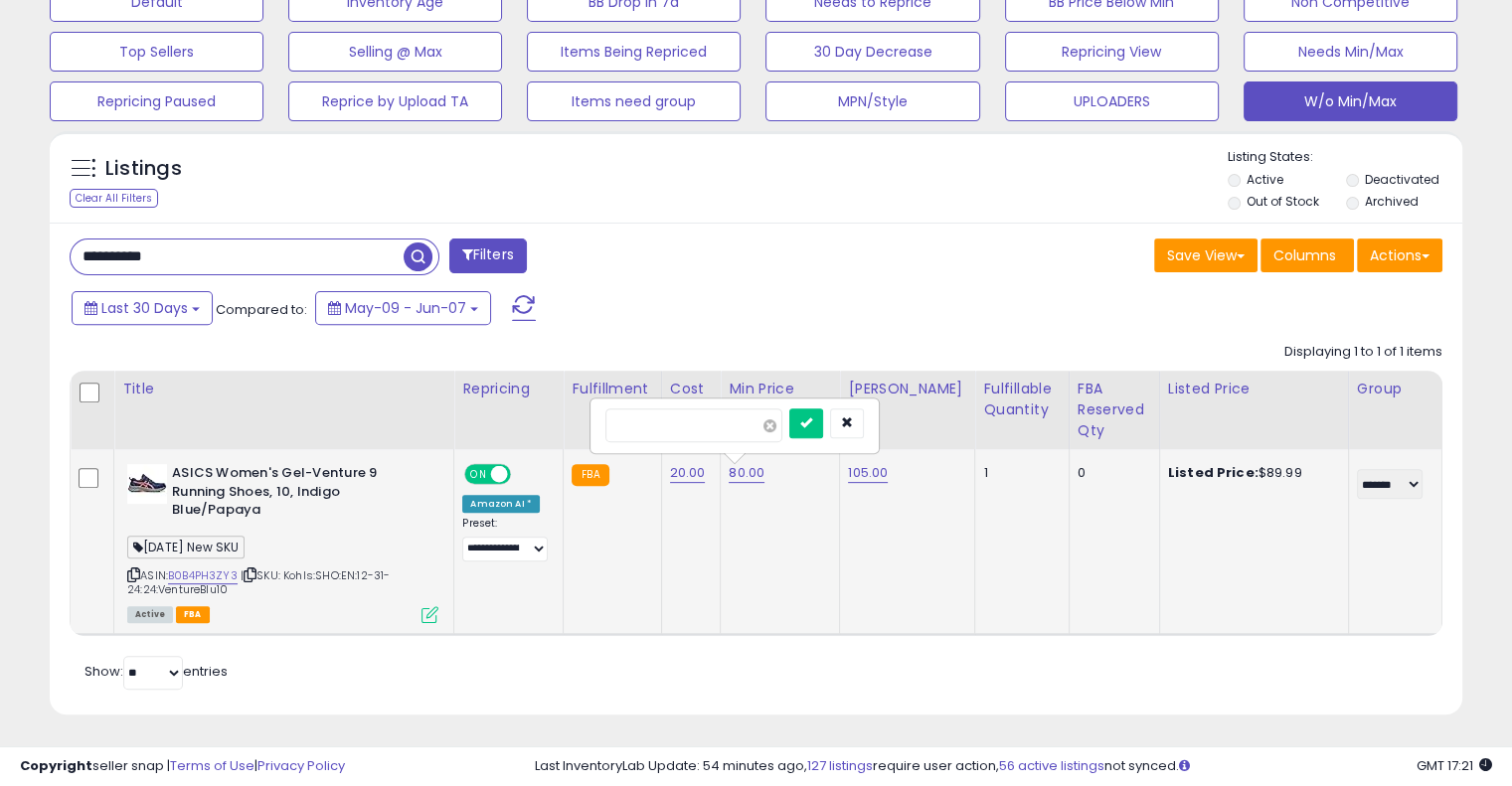 click at bounding box center [769, 425] 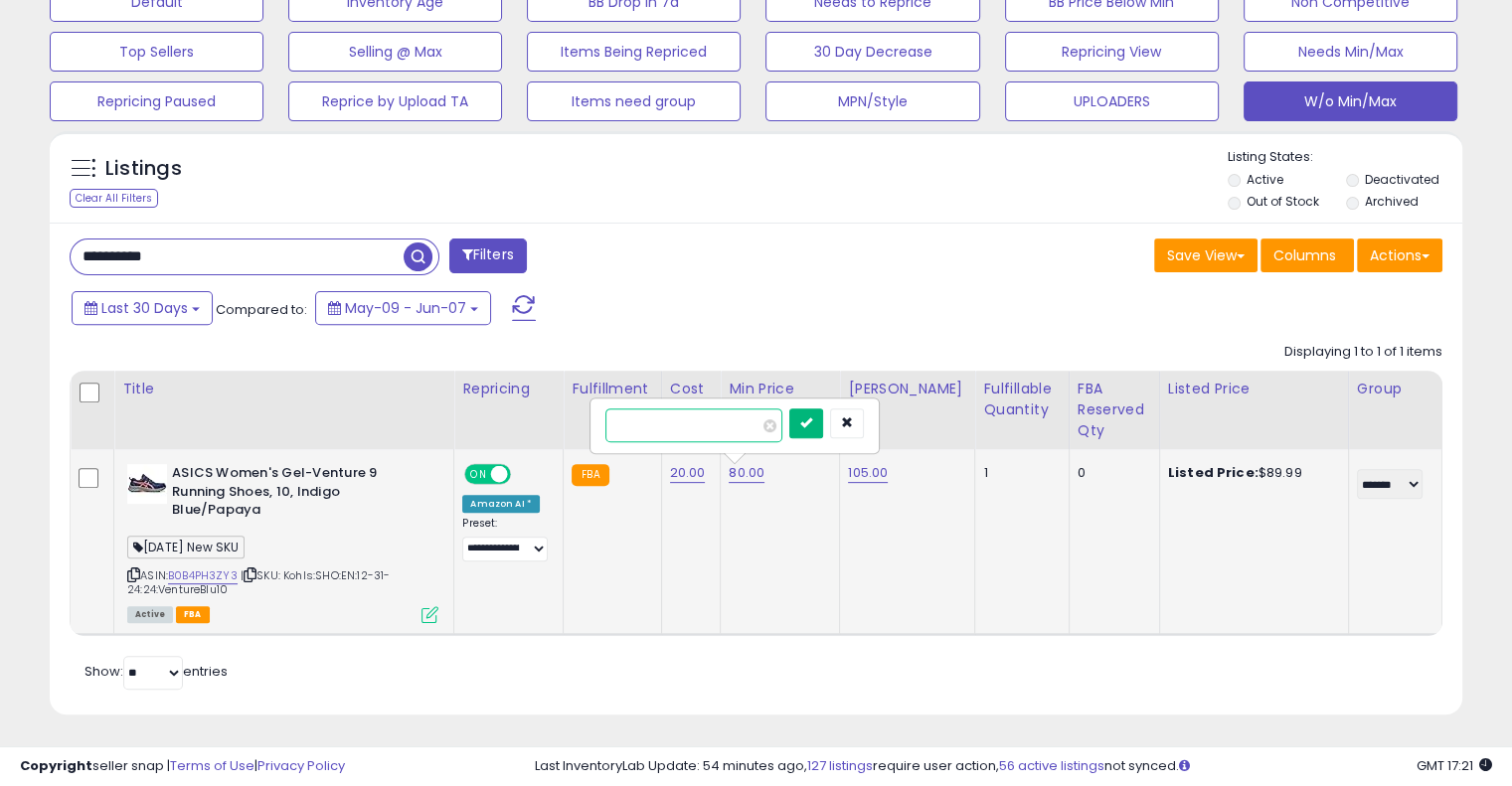 type on "**" 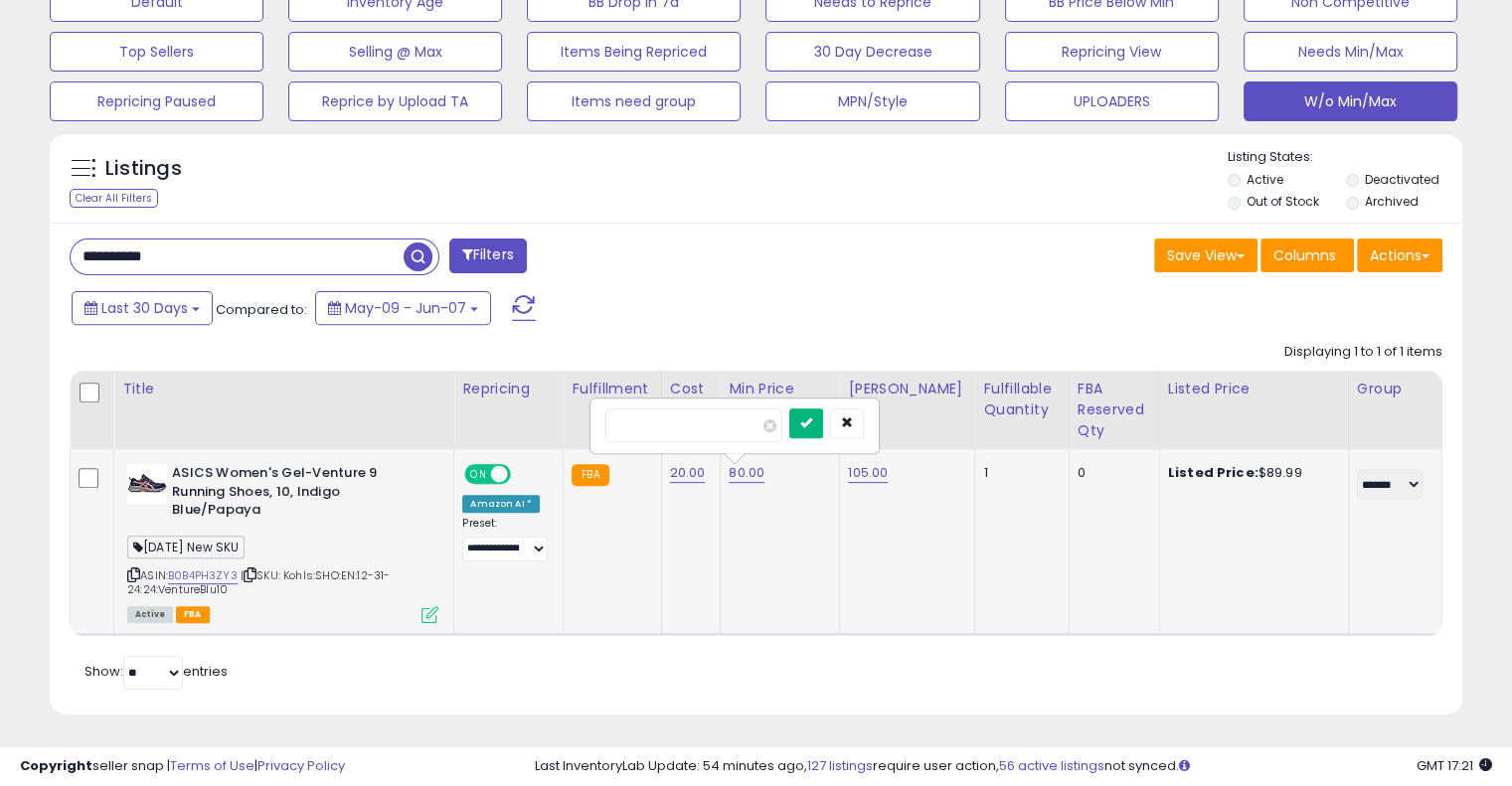 click at bounding box center [806, 422] 